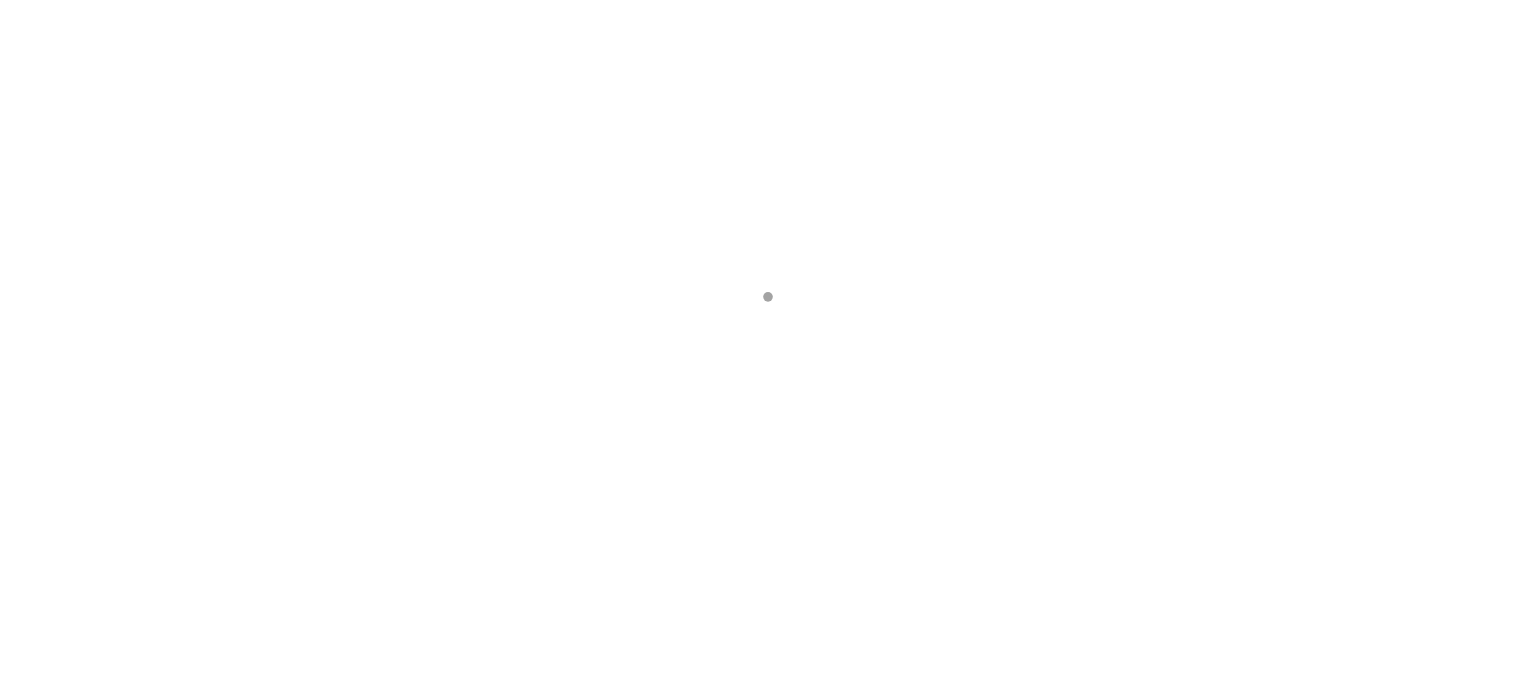 scroll, scrollTop: 0, scrollLeft: 0, axis: both 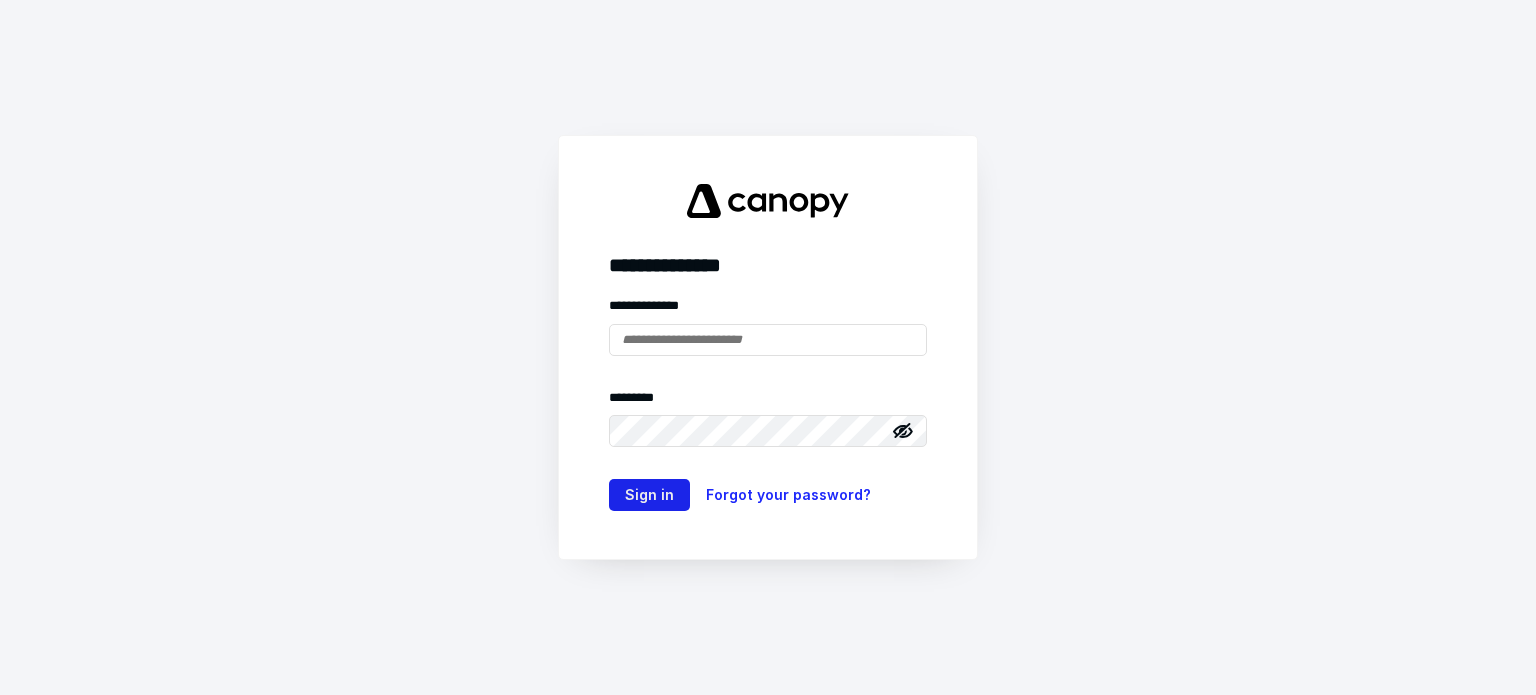 type on "**********" 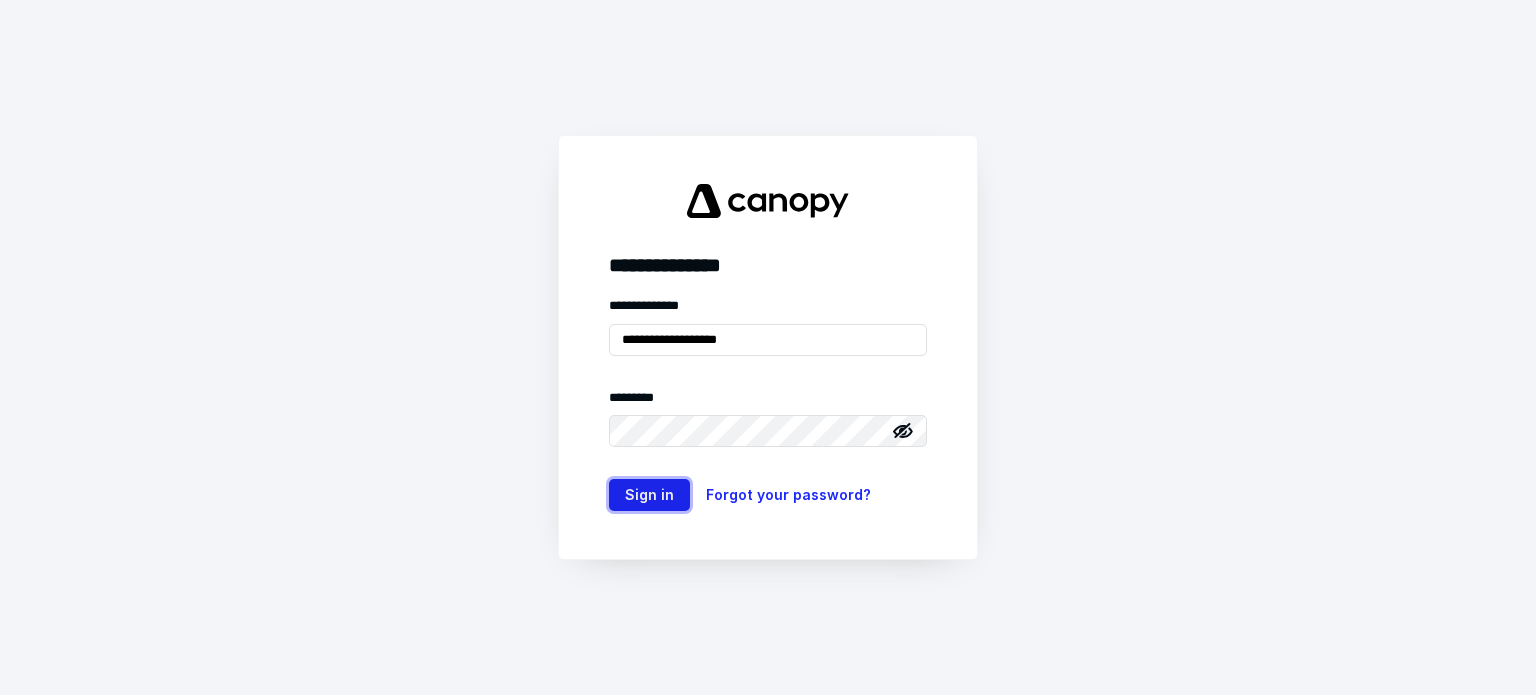 click on "Sign in" at bounding box center (649, 495) 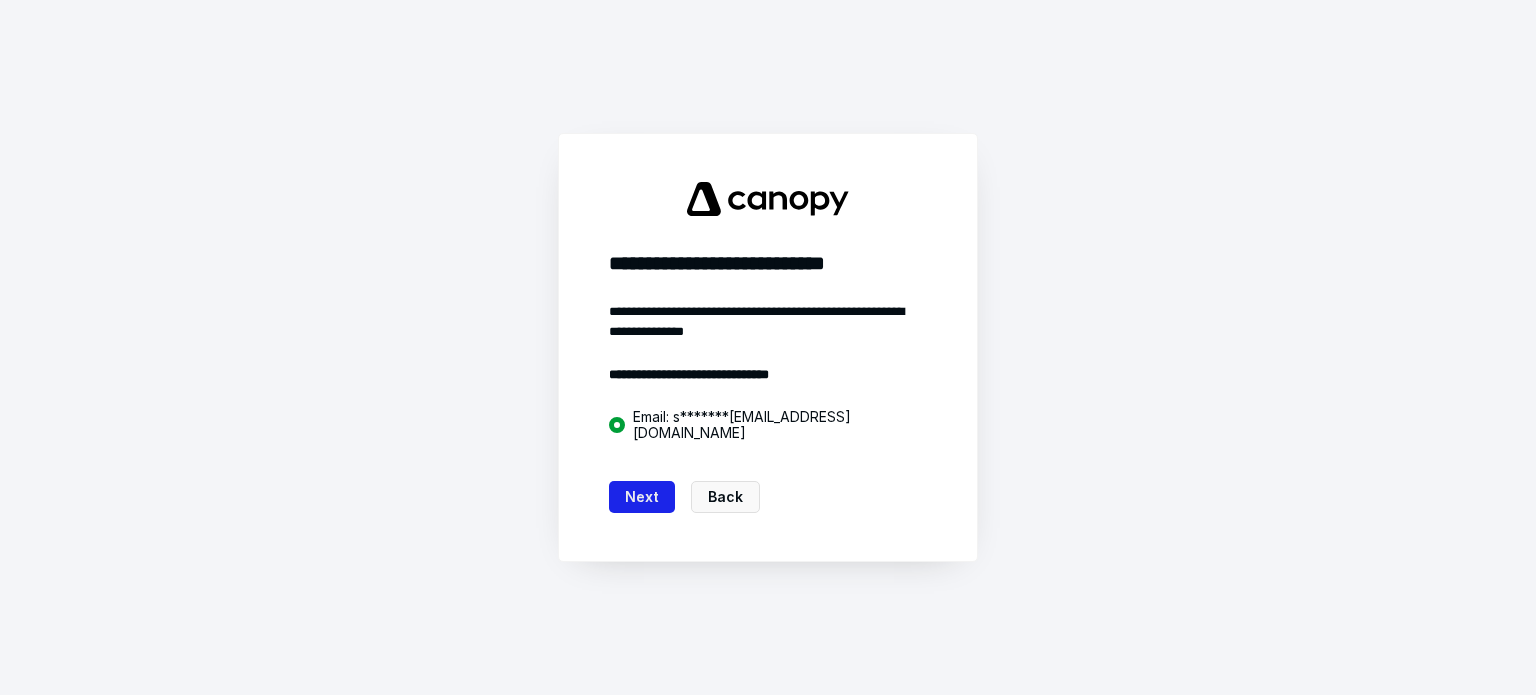 click on "Next" at bounding box center [642, 497] 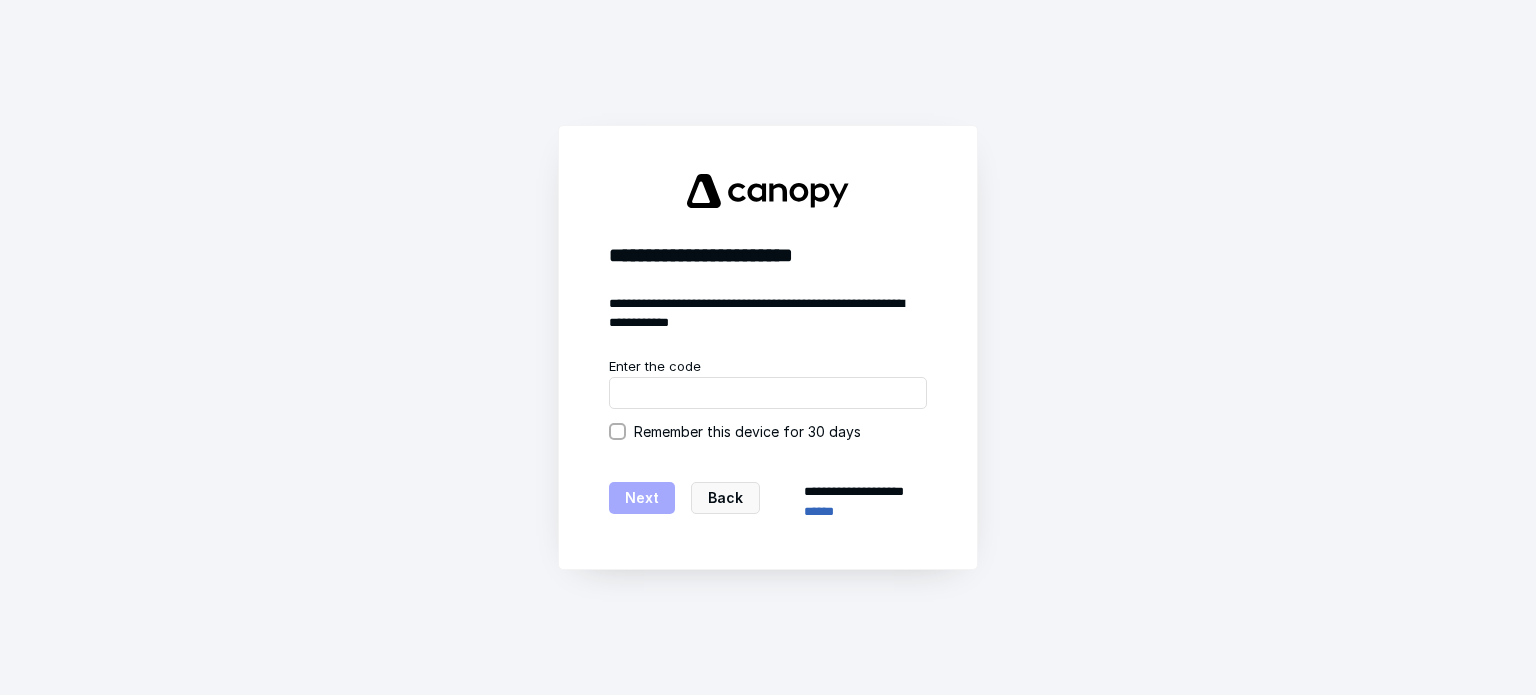 click 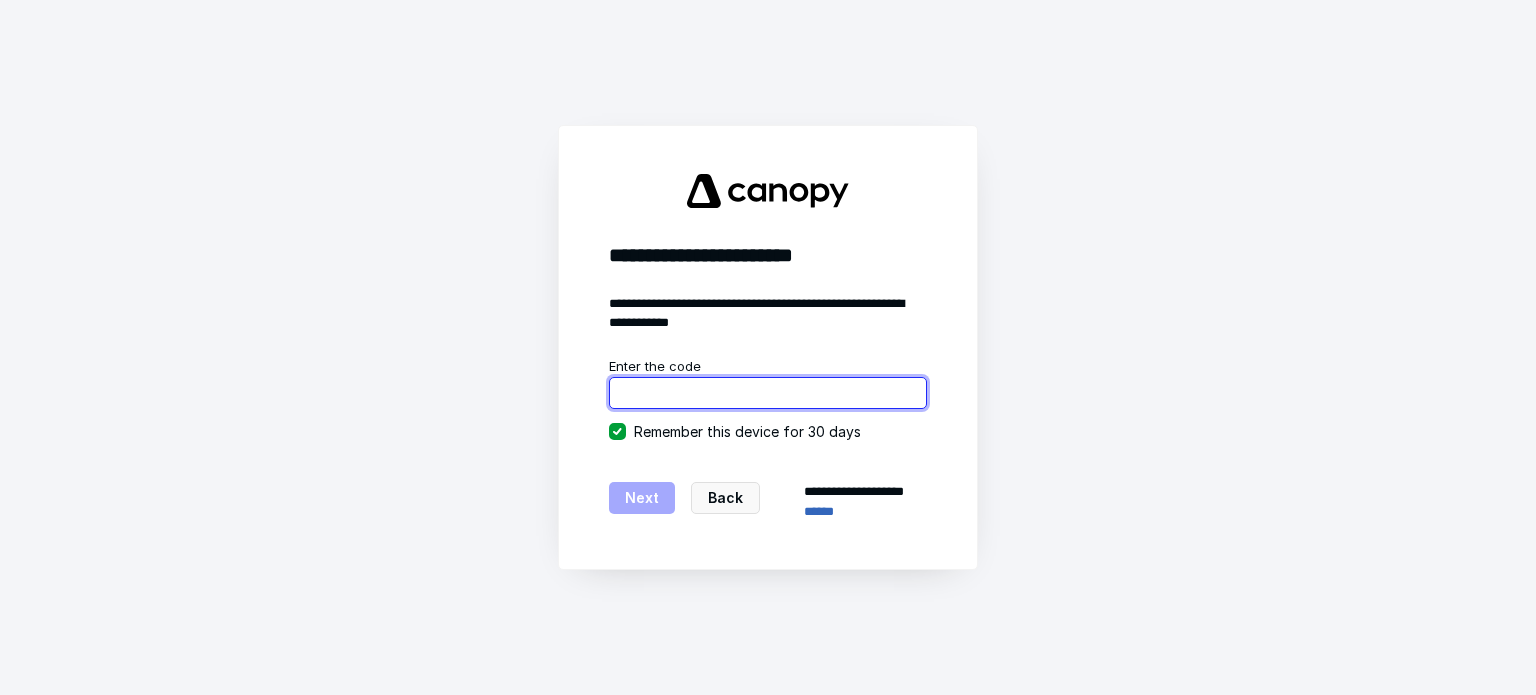 click at bounding box center (768, 393) 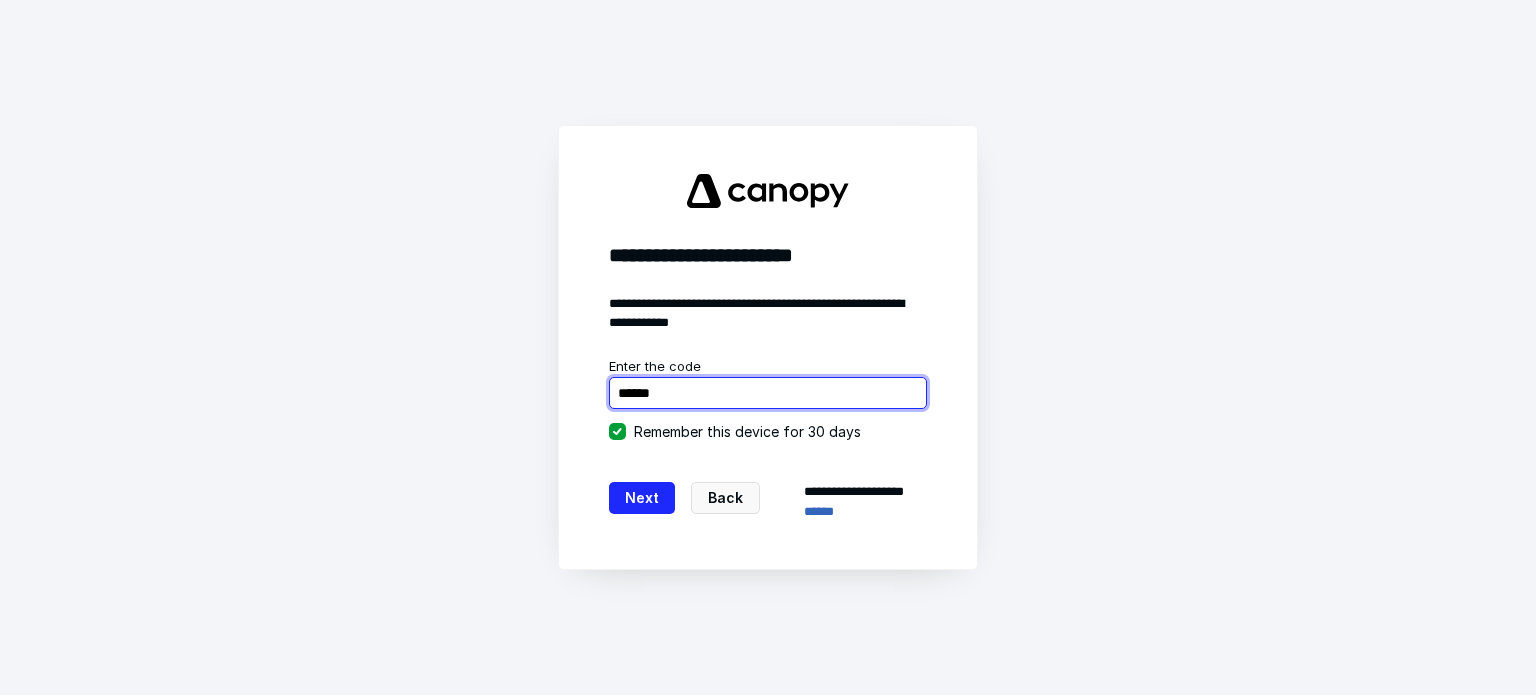 type on "******" 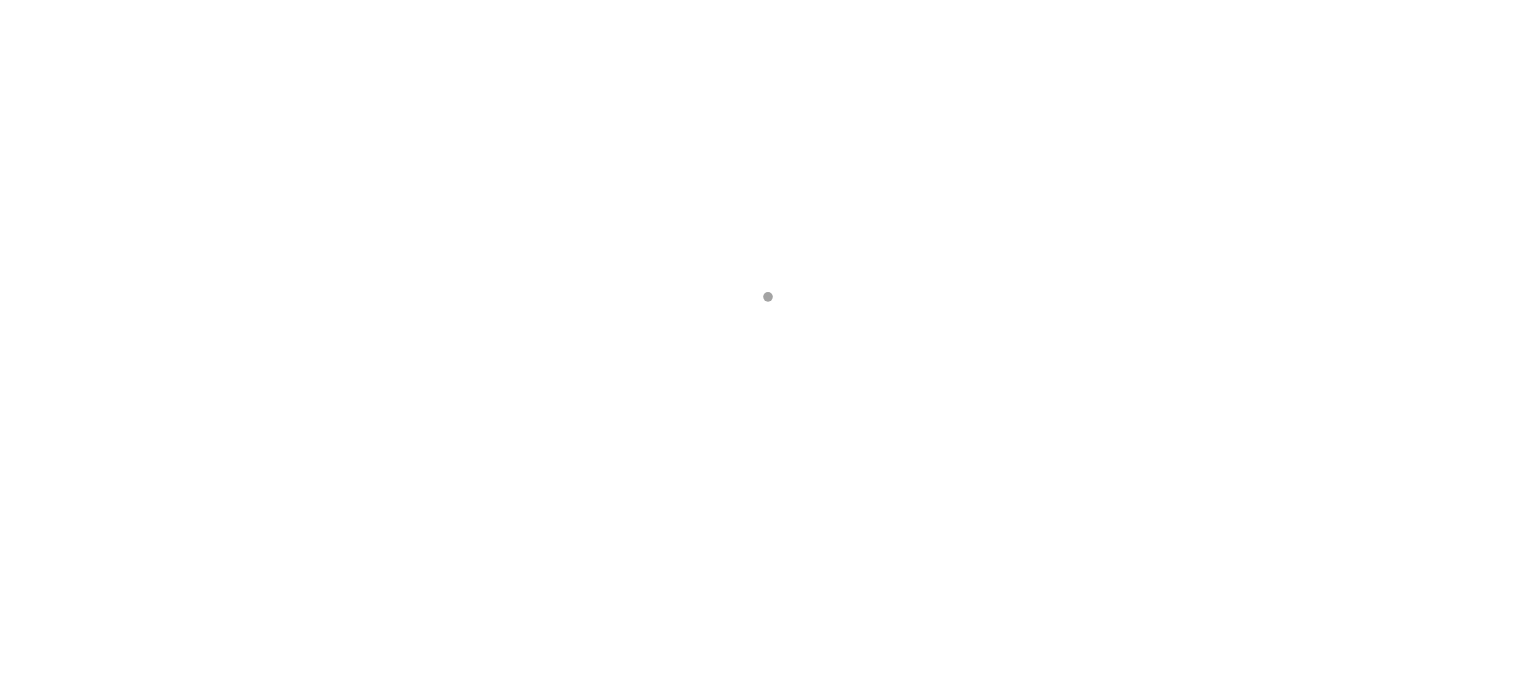 scroll, scrollTop: 0, scrollLeft: 0, axis: both 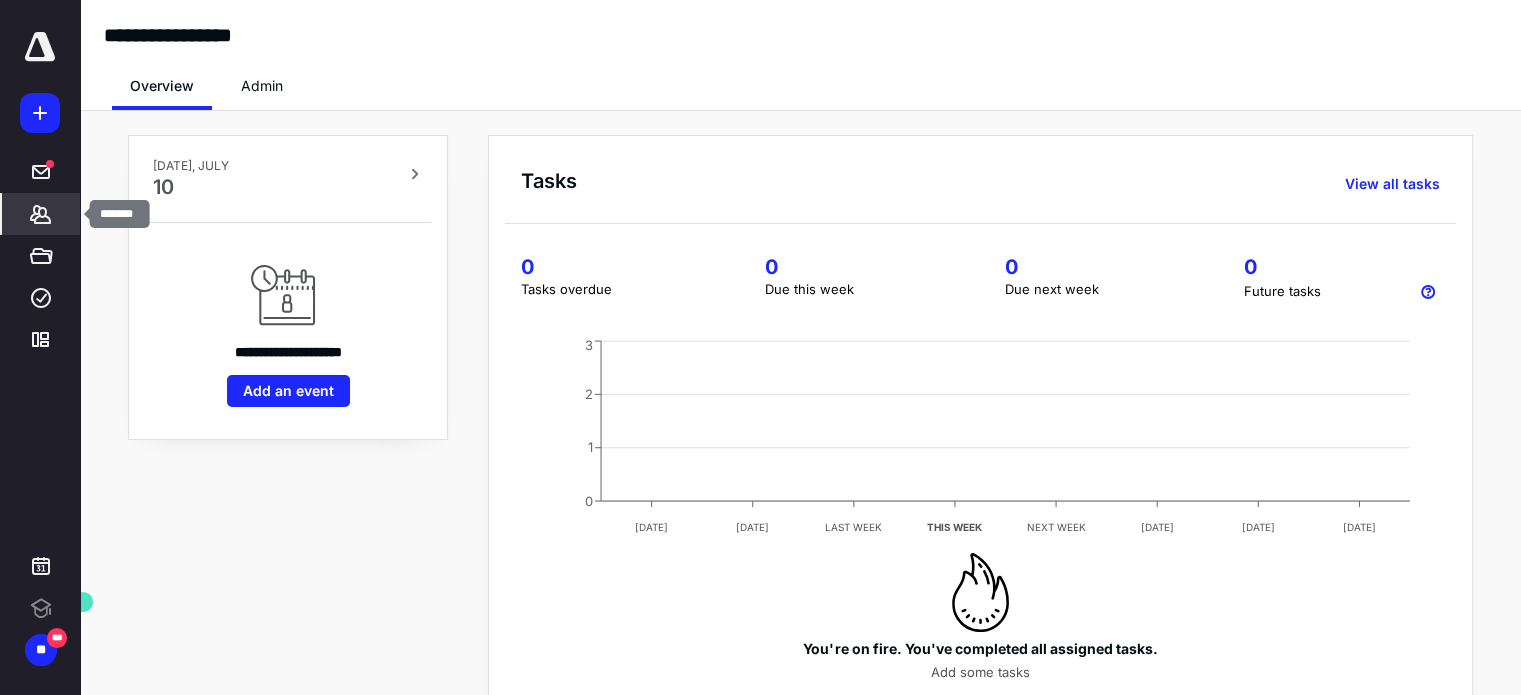 click 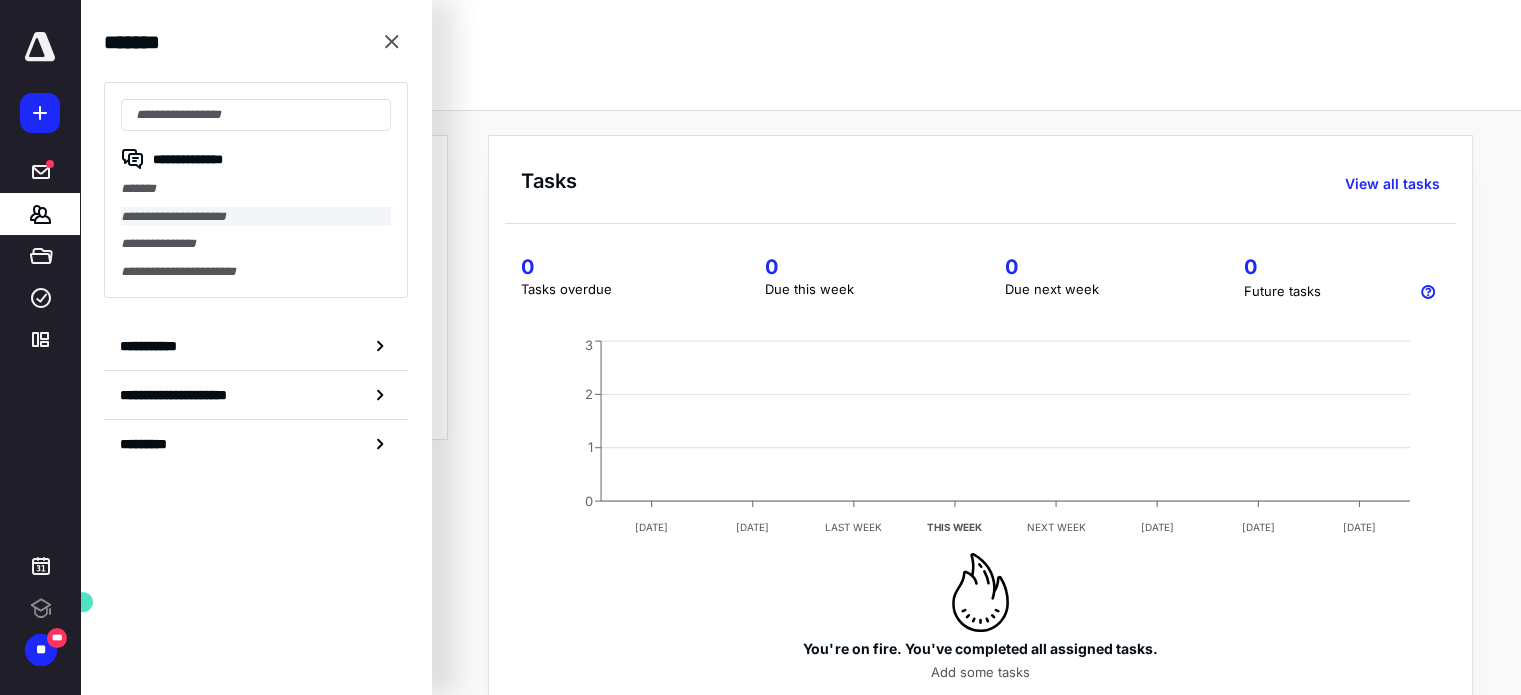 click on "**********" at bounding box center (256, 217) 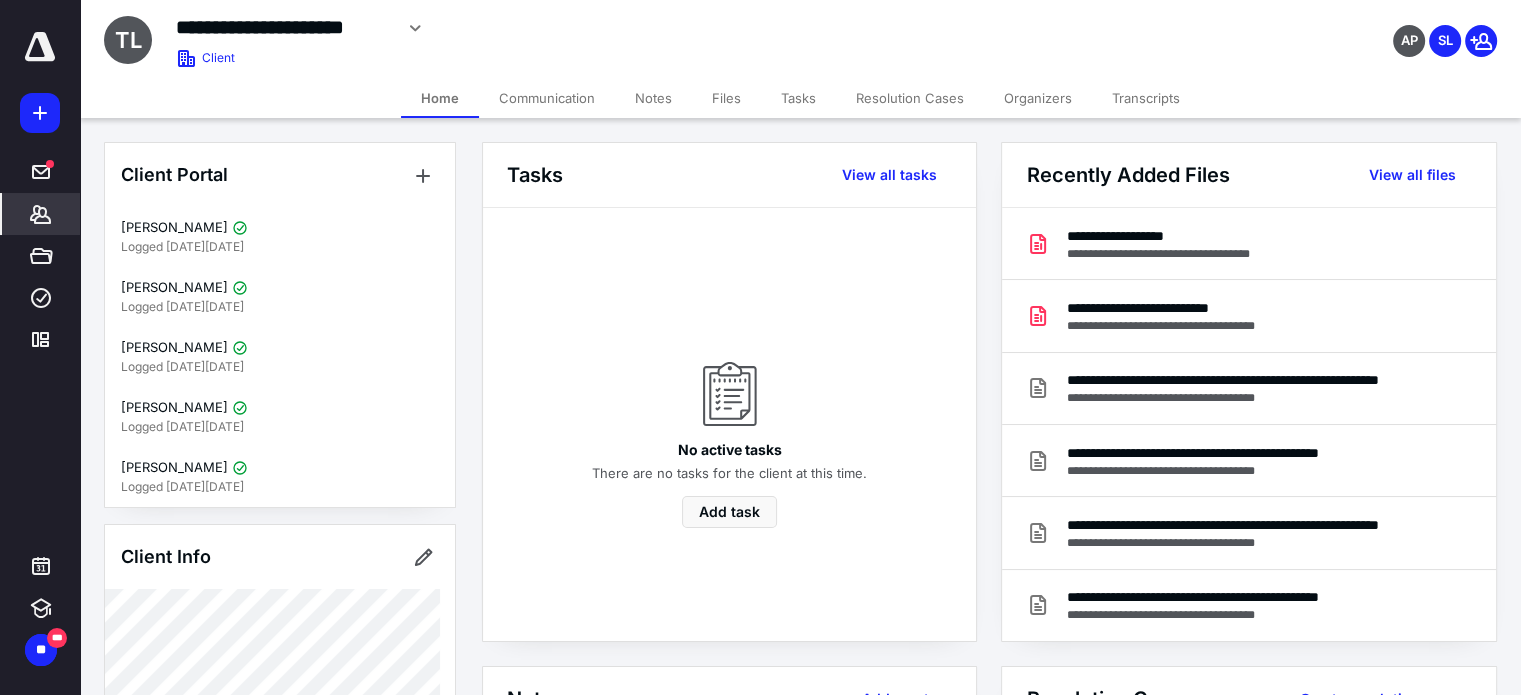 click on "Files" at bounding box center [726, 98] 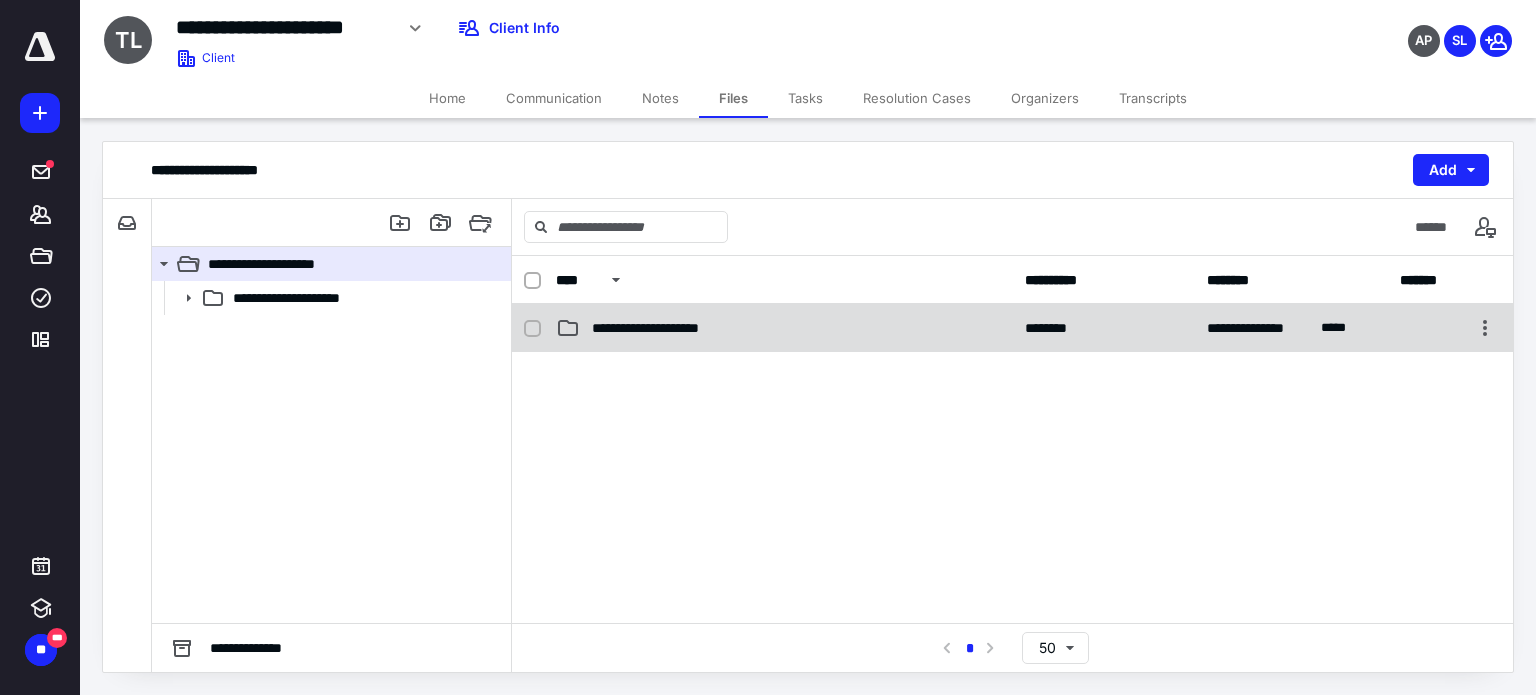 click on "**********" at bounding box center [666, 328] 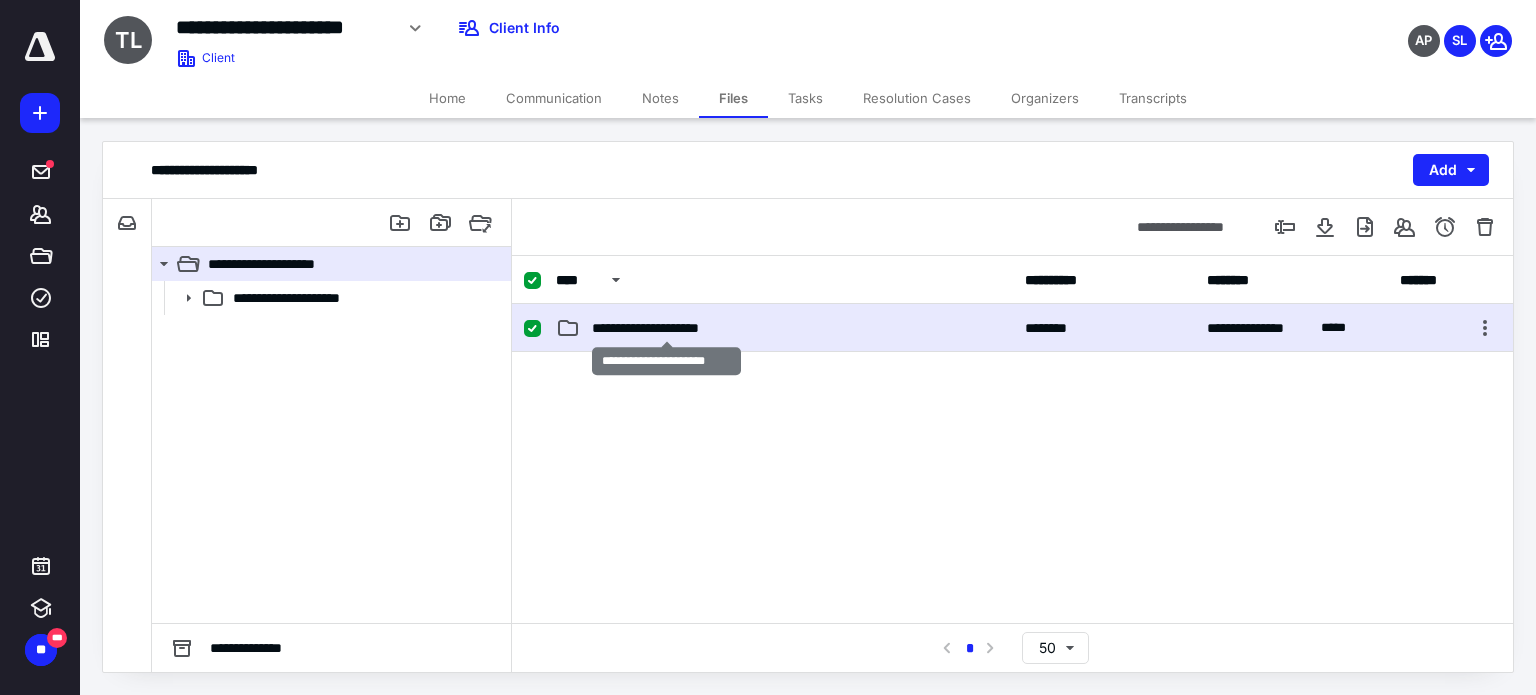 click on "**********" at bounding box center [666, 328] 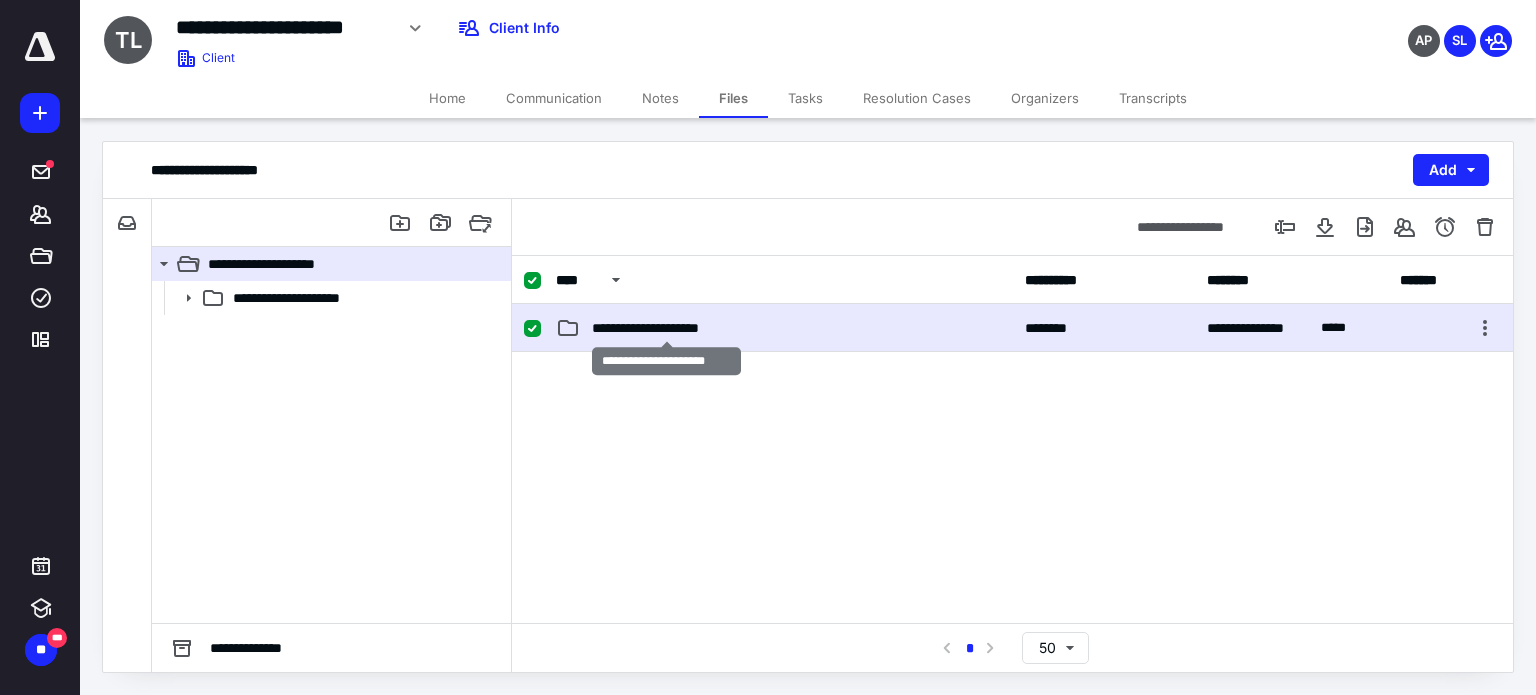 checkbox on "false" 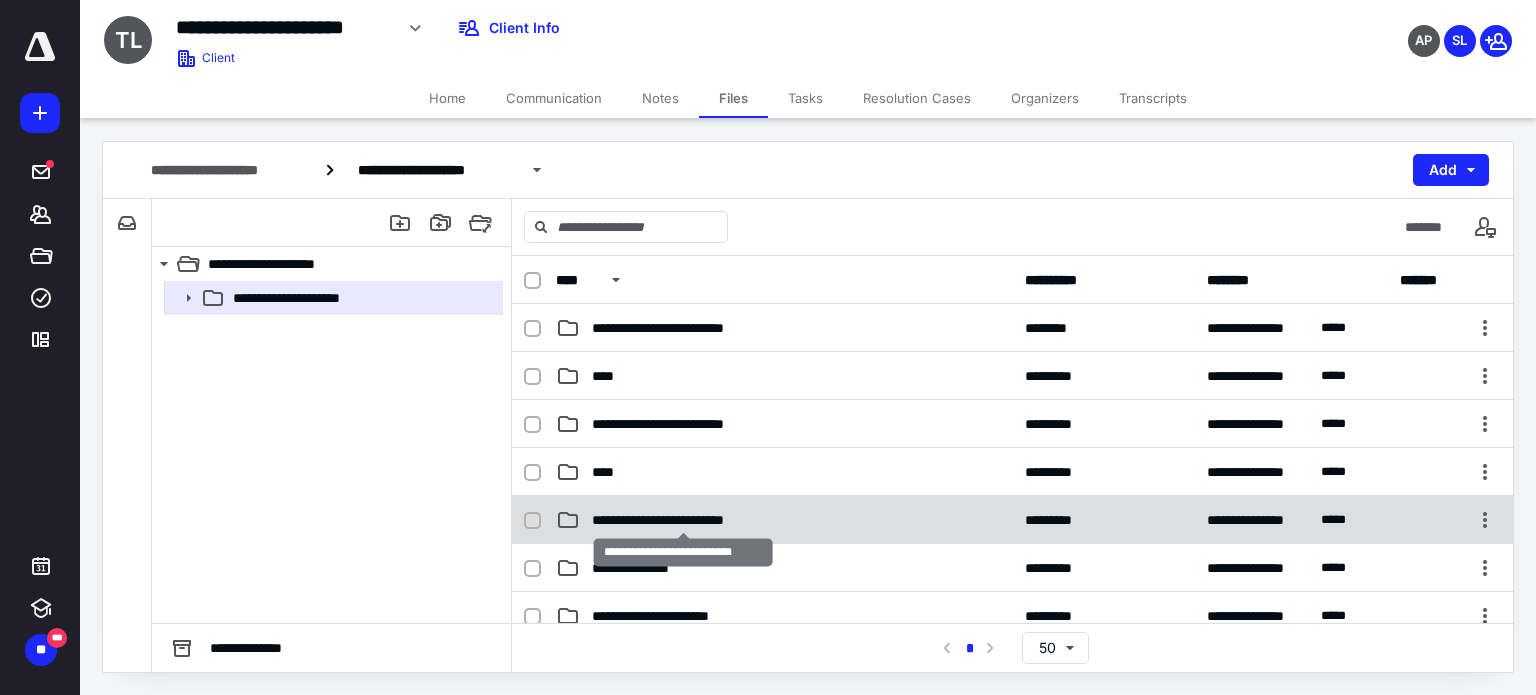 click on "**********" at bounding box center [684, 520] 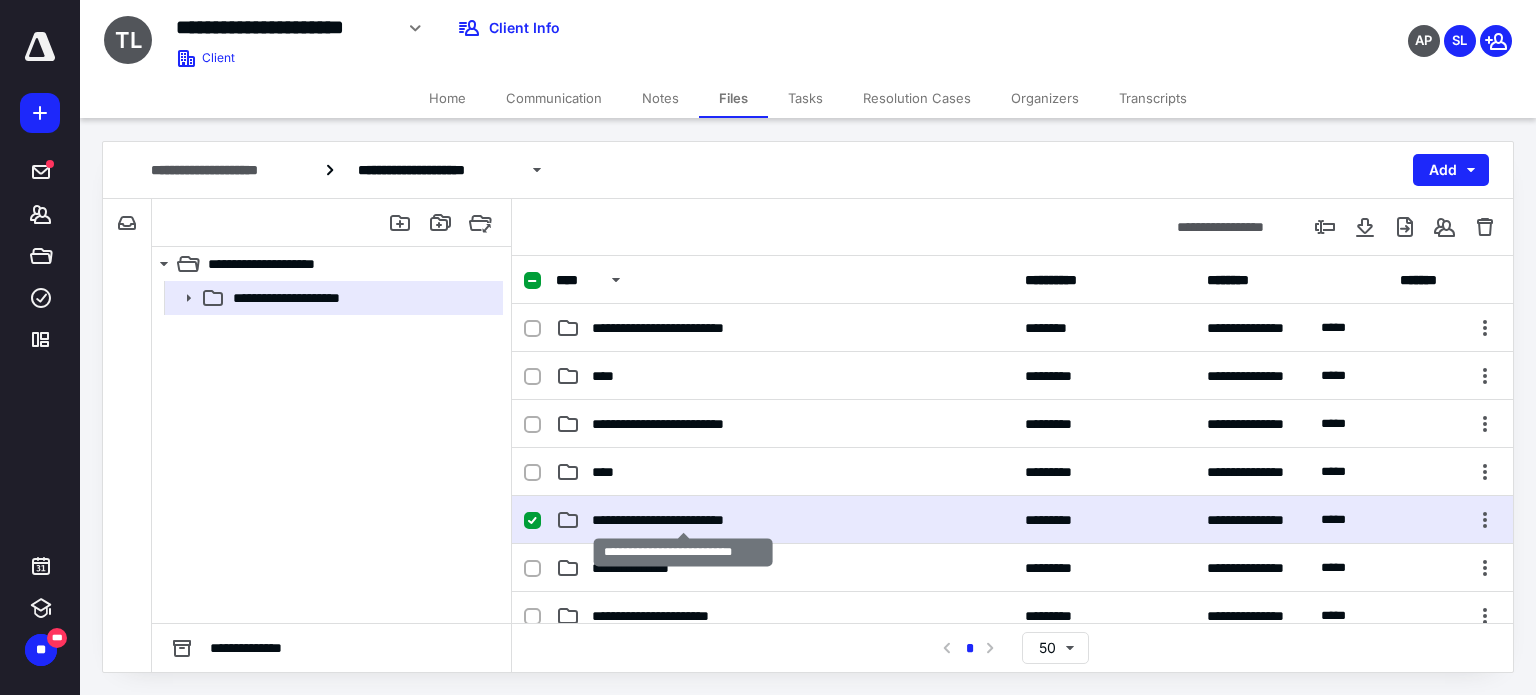 click on "**********" at bounding box center [684, 520] 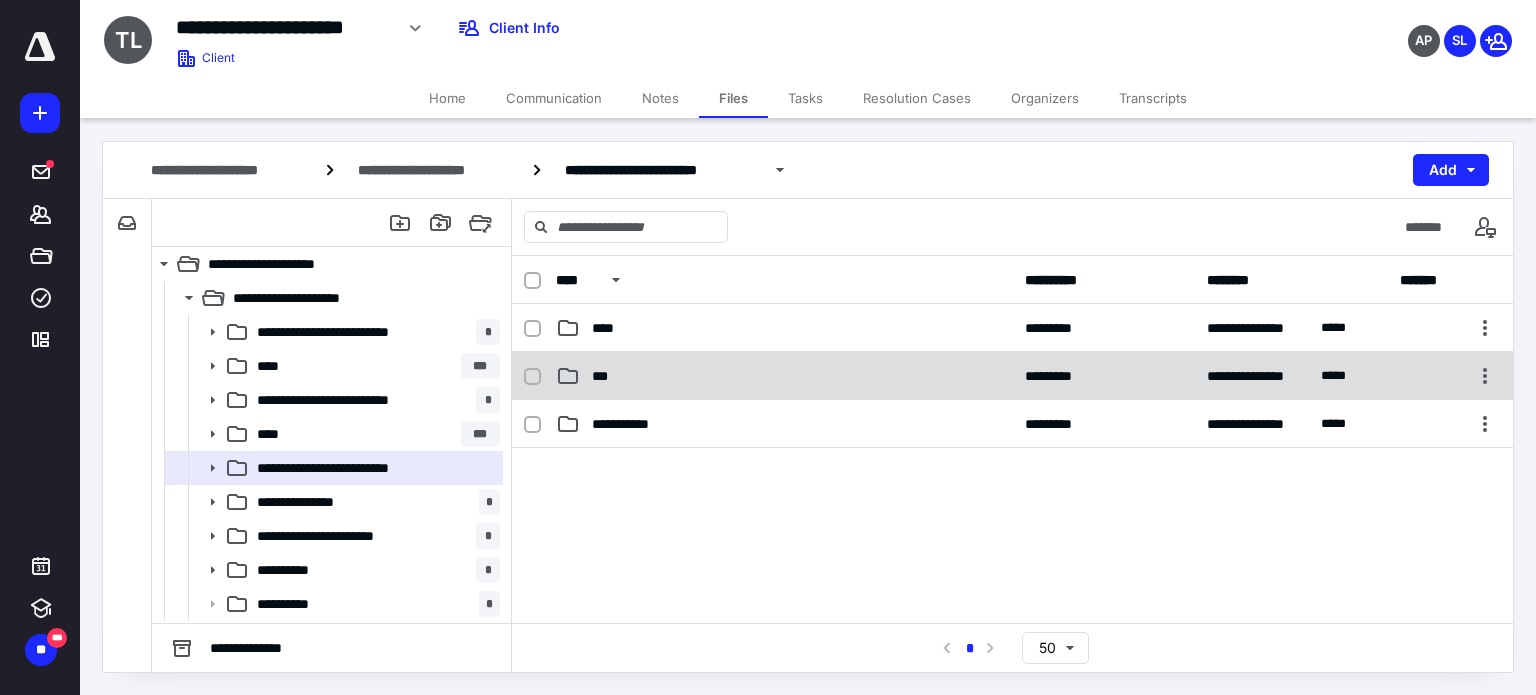 click on "**********" at bounding box center (1012, 376) 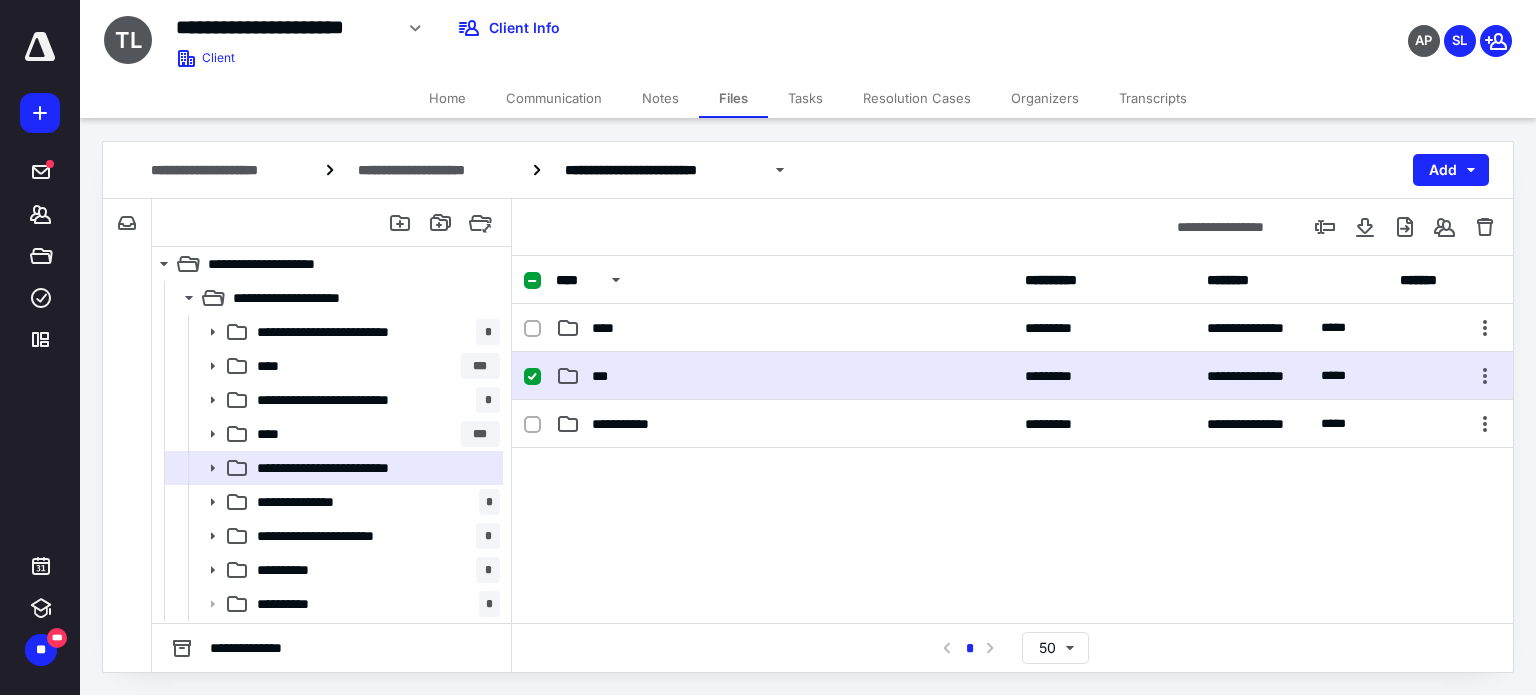 click on "**********" at bounding box center [1012, 376] 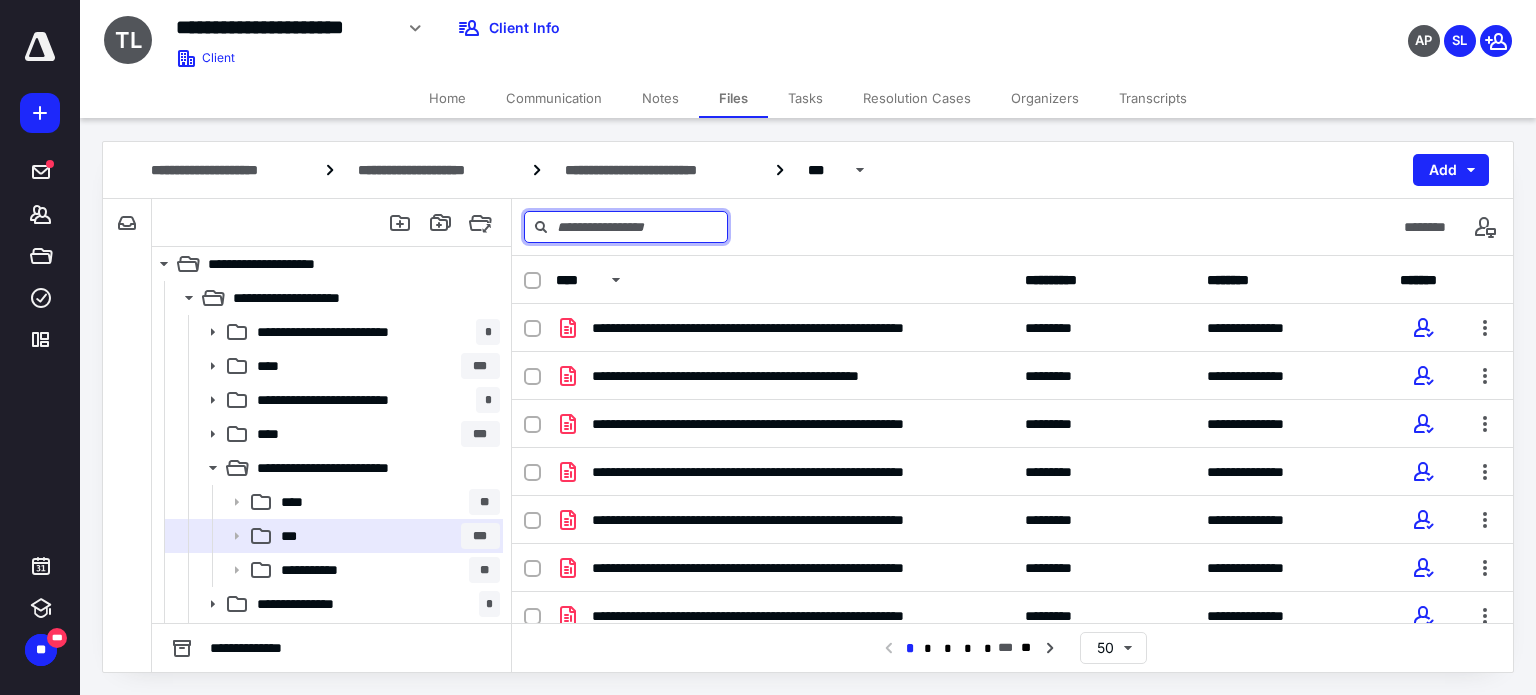 click at bounding box center (626, 227) 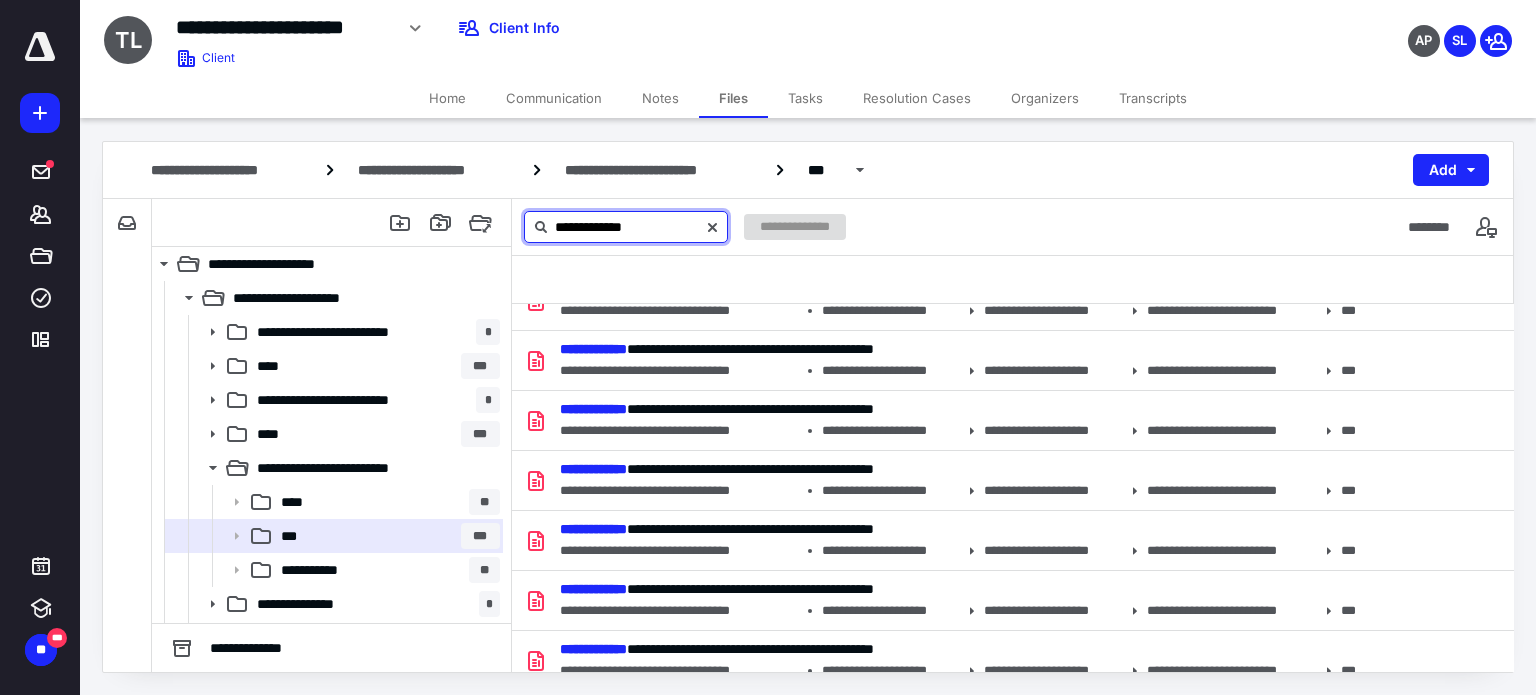 scroll, scrollTop: 528, scrollLeft: 0, axis: vertical 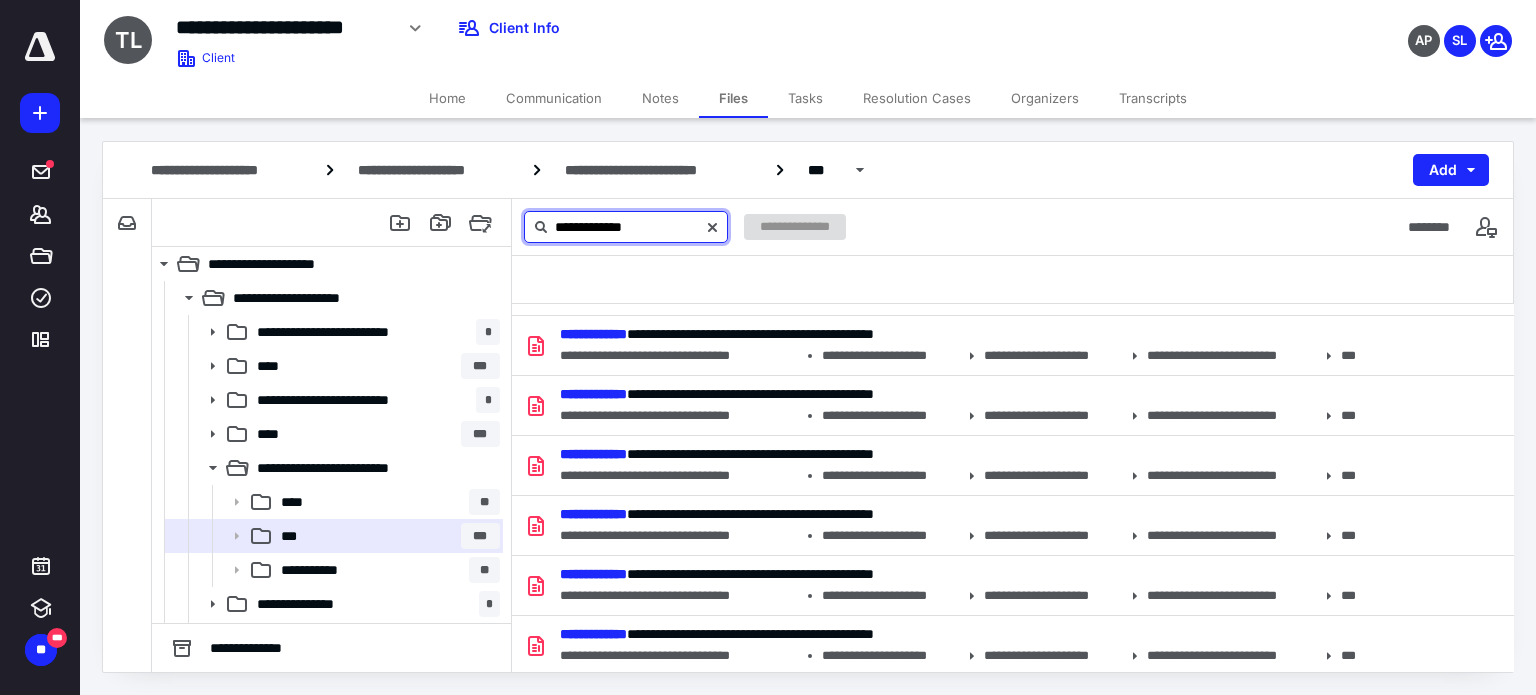 type on "**********" 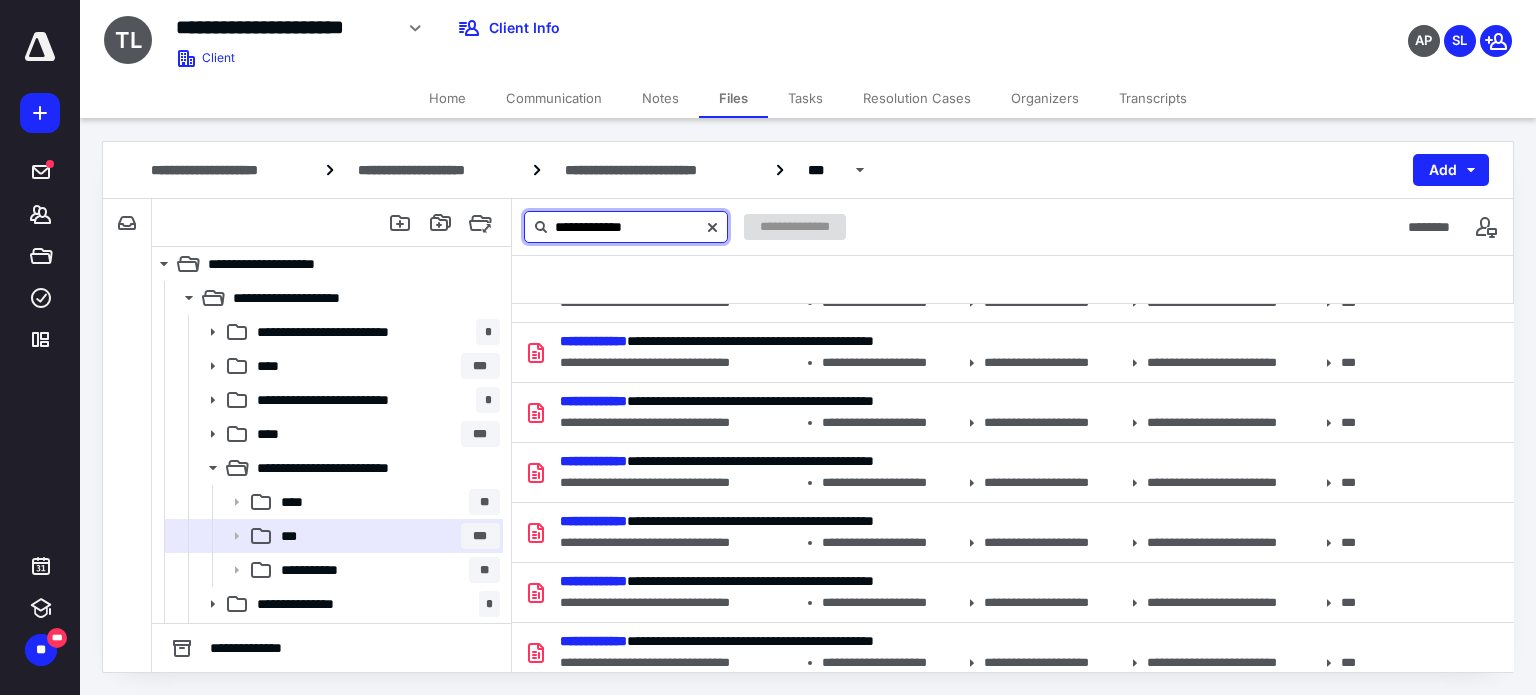 scroll, scrollTop: 0, scrollLeft: 0, axis: both 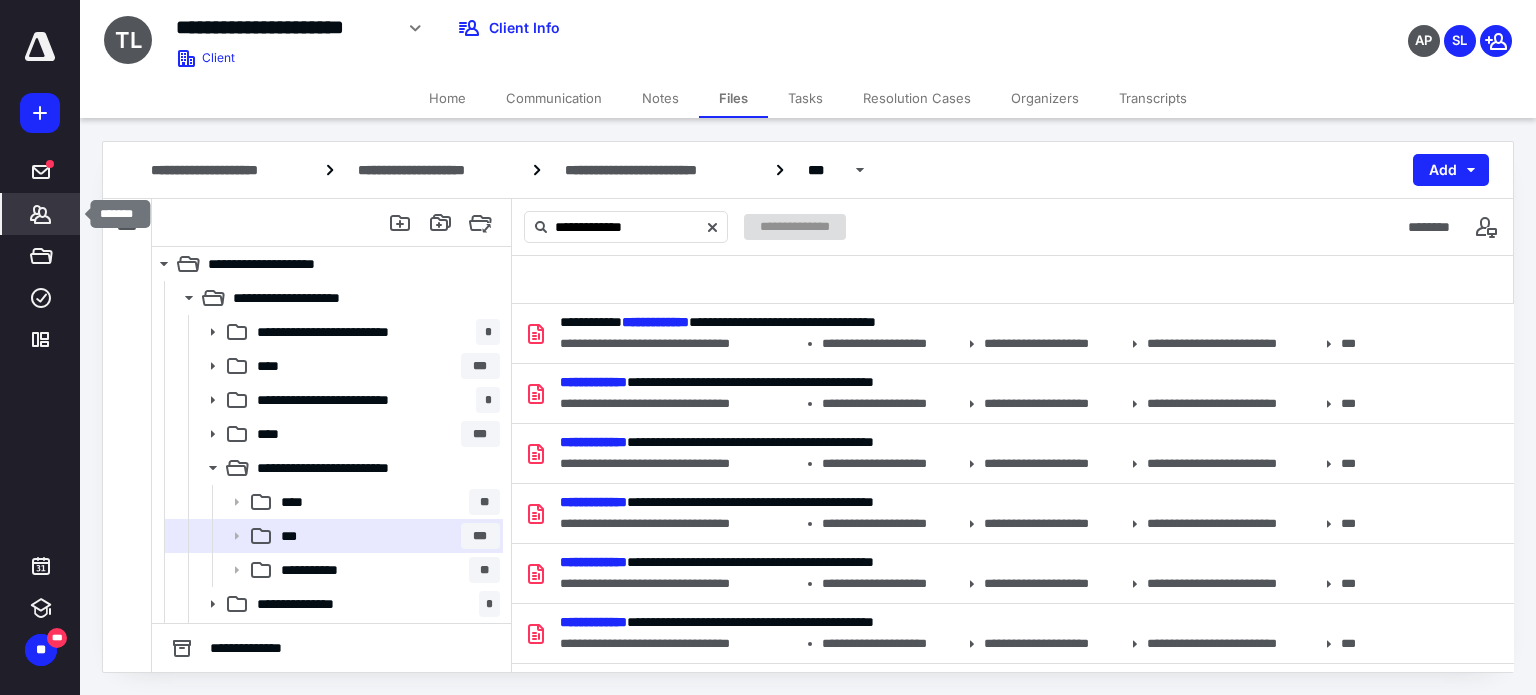 click 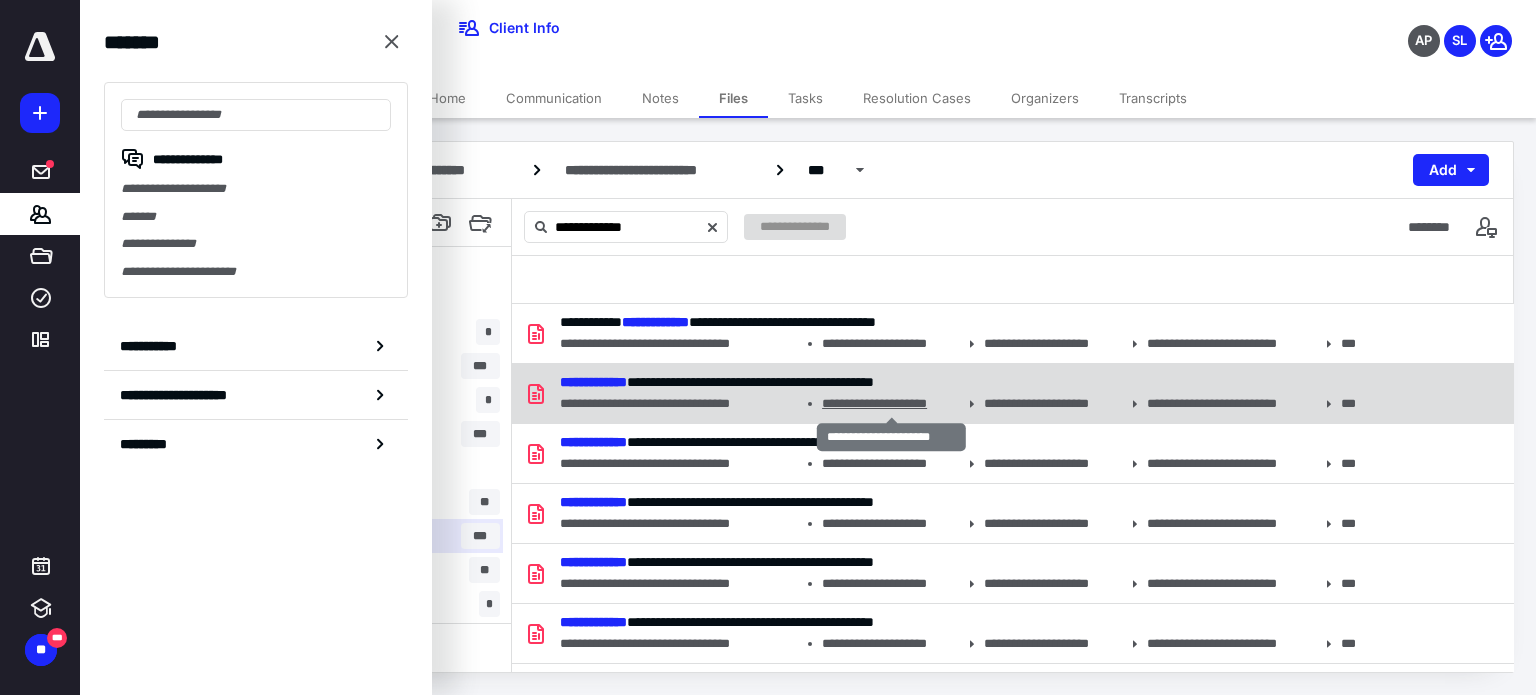 click on "**********" at bounding box center (891, 404) 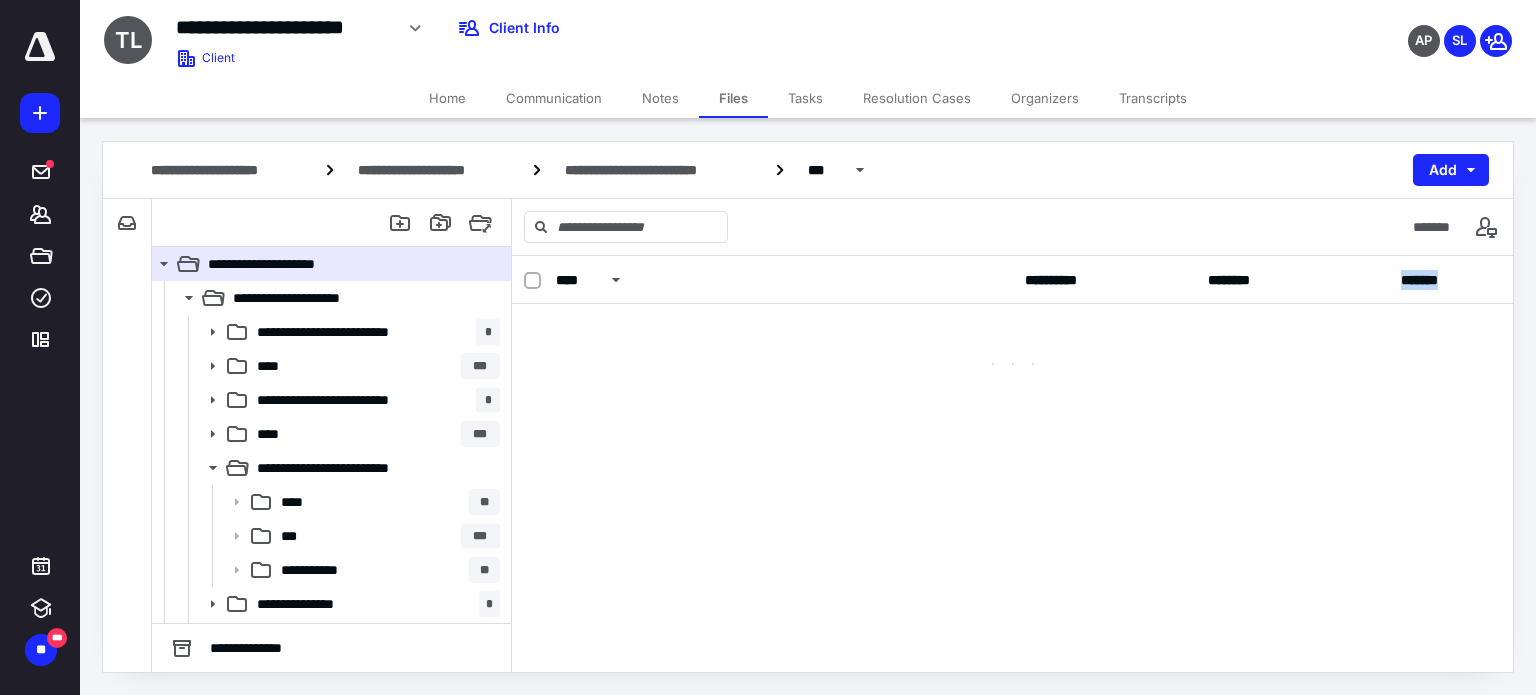 click on "**********" at bounding box center [1013, 464] 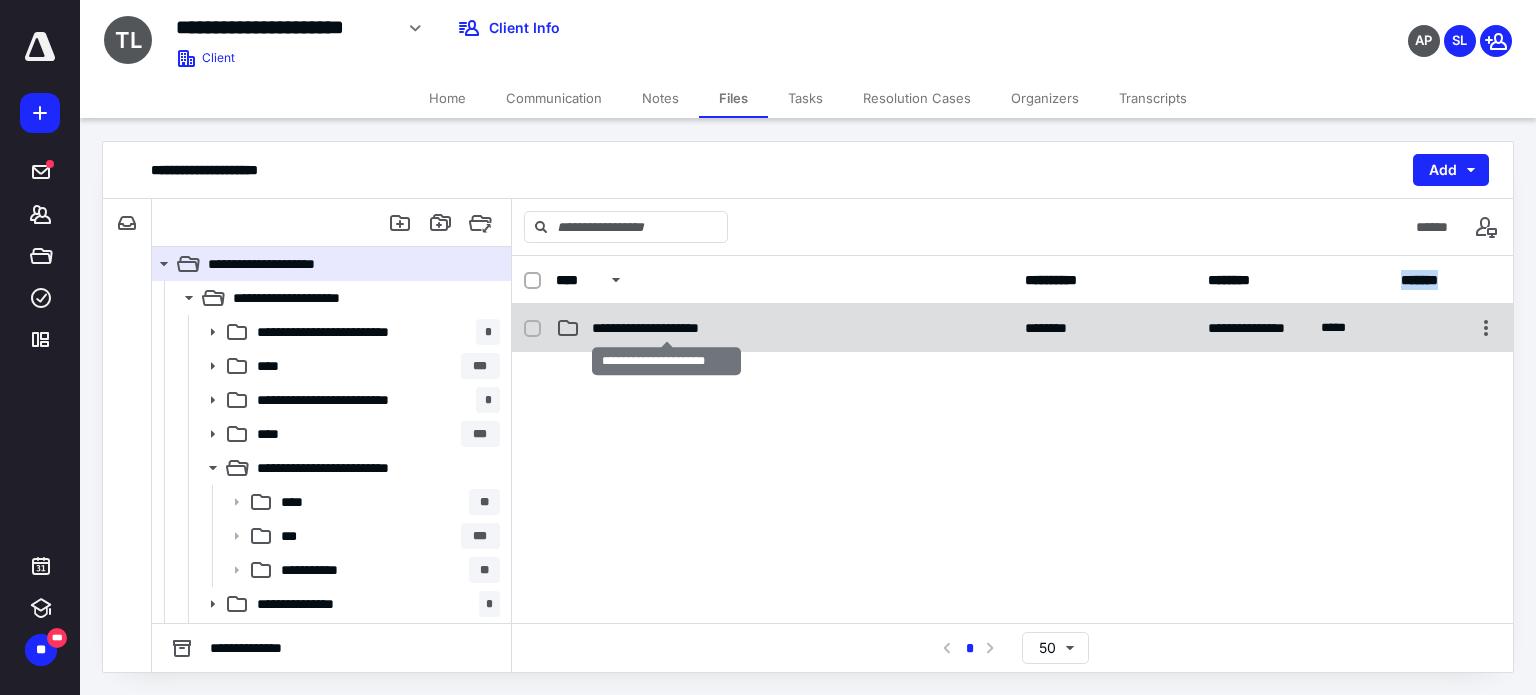 click on "**********" at bounding box center (666, 328) 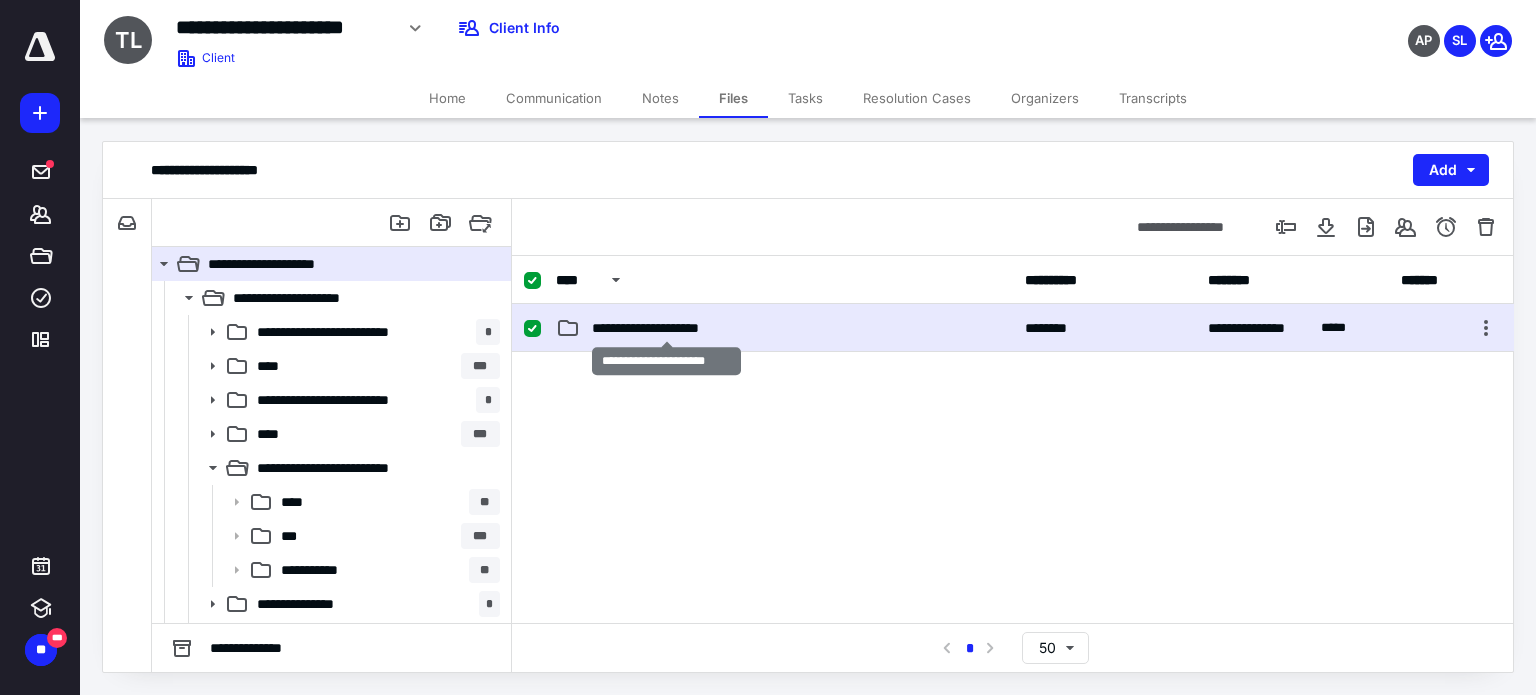 click on "**********" at bounding box center (666, 328) 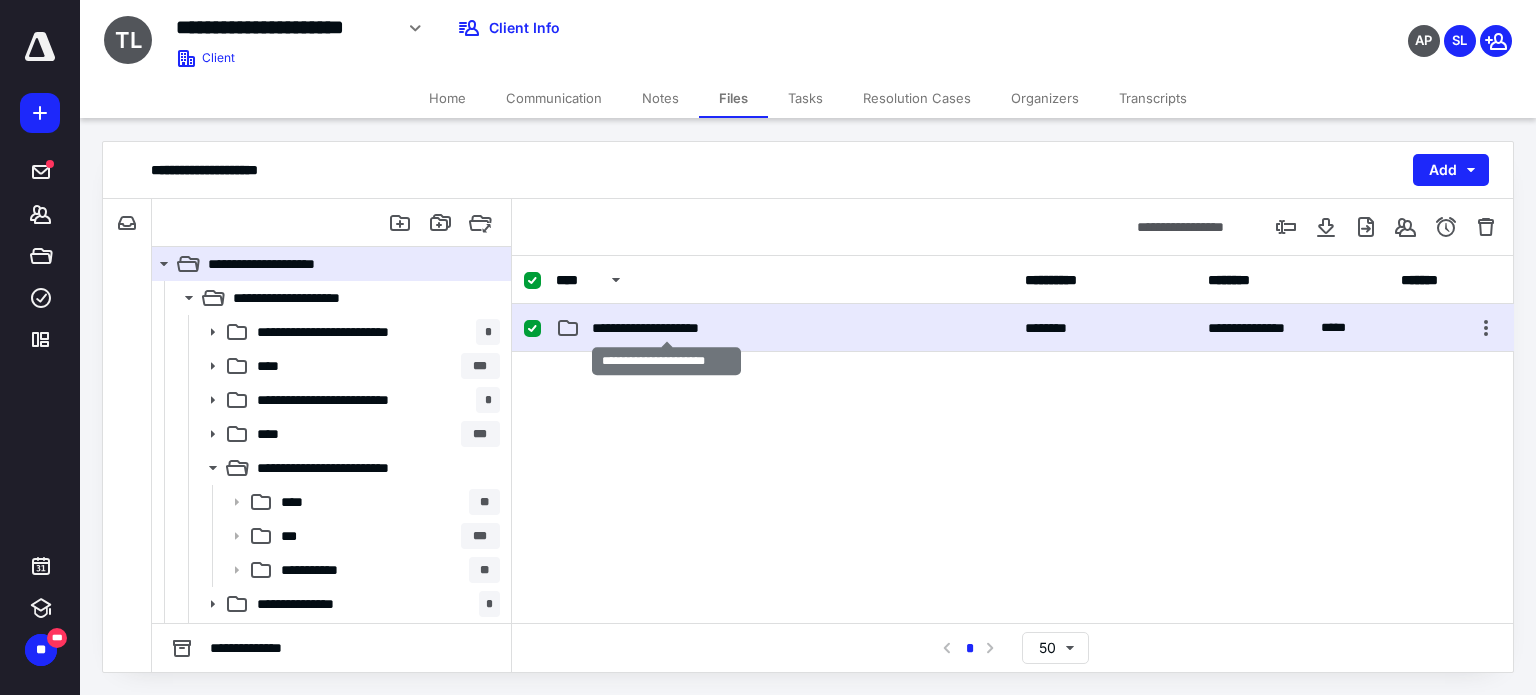 checkbox on "false" 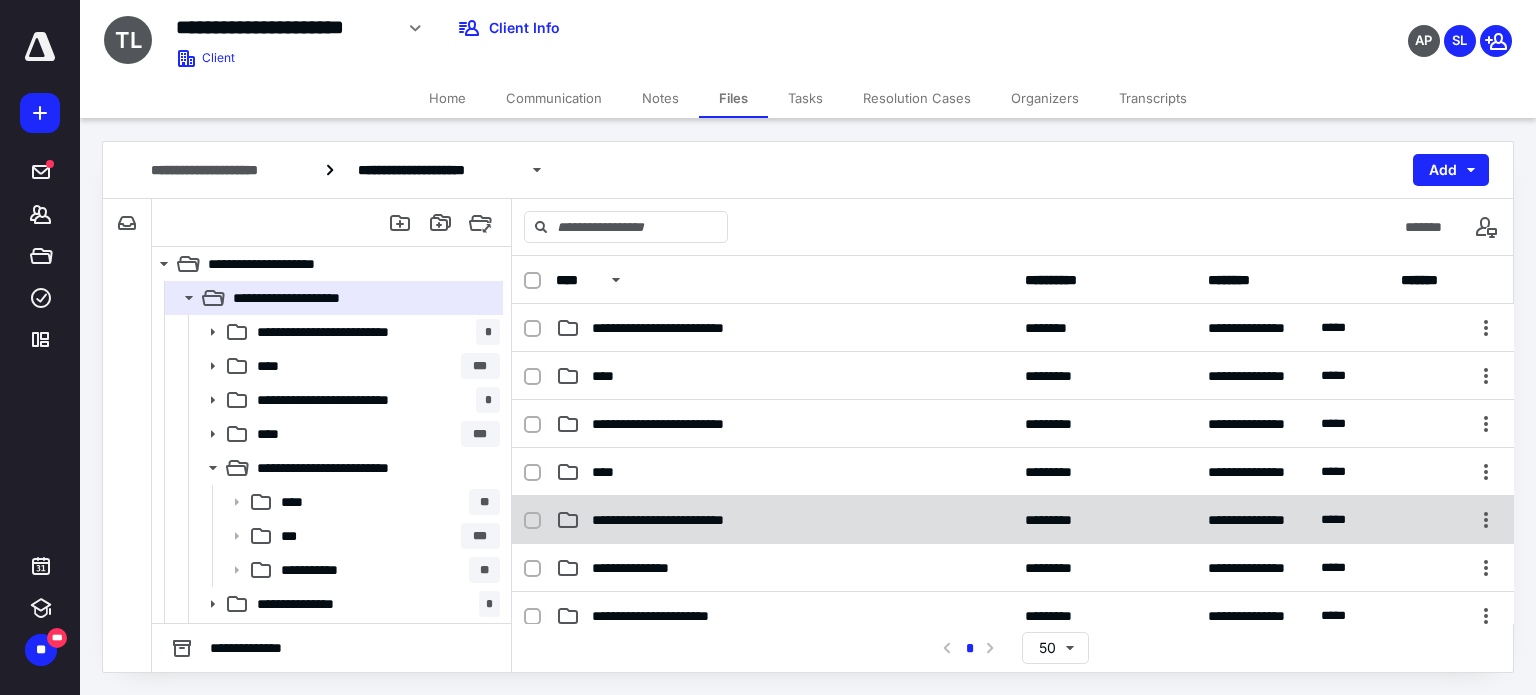 click on "**********" at bounding box center [1013, 520] 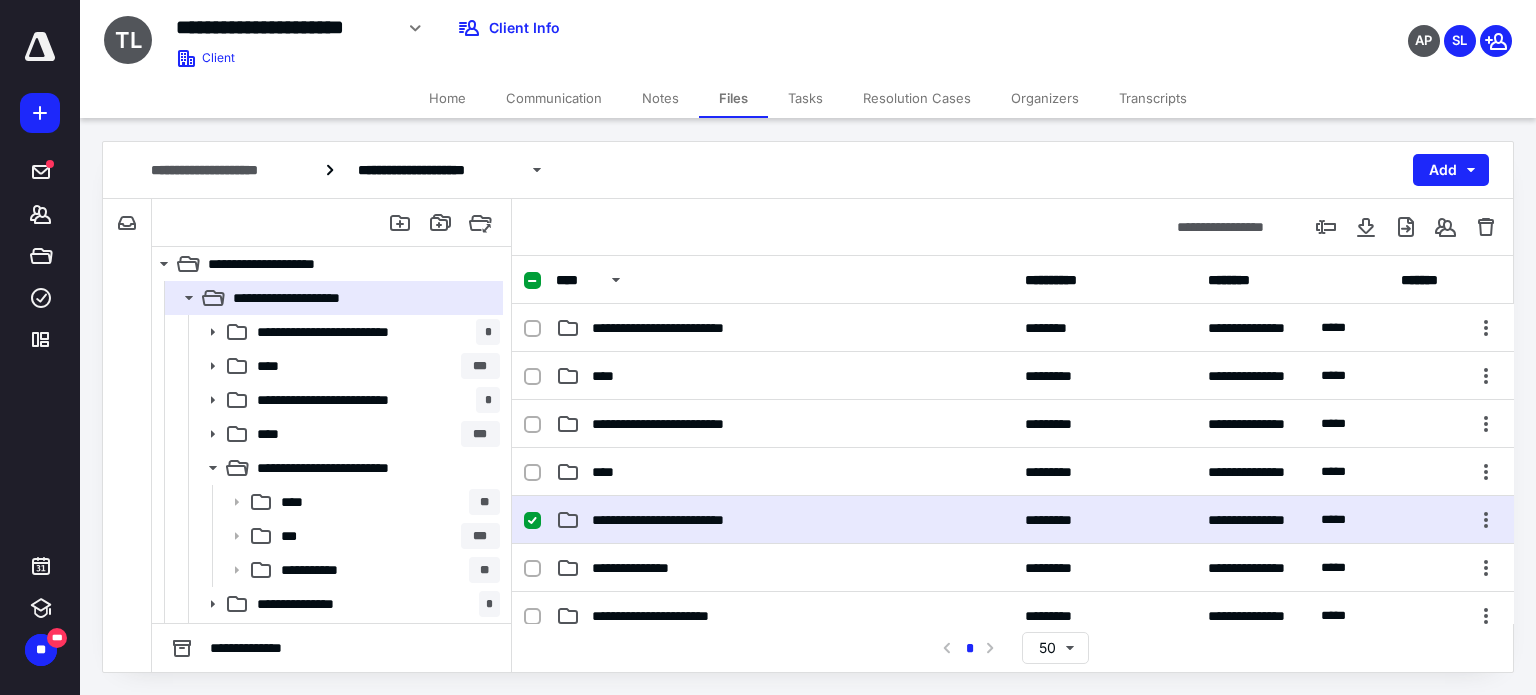 click on "**********" at bounding box center [1013, 520] 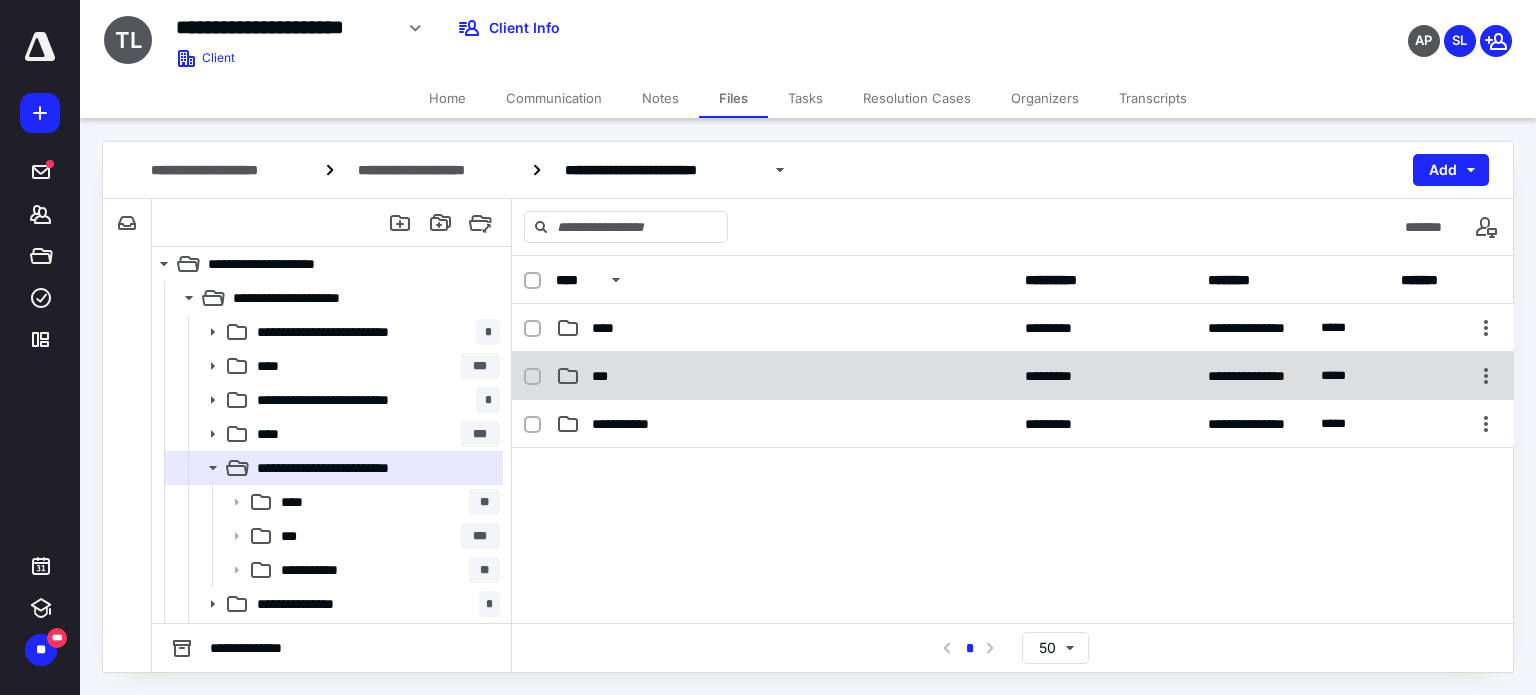 click on "***" at bounding box center (603, 376) 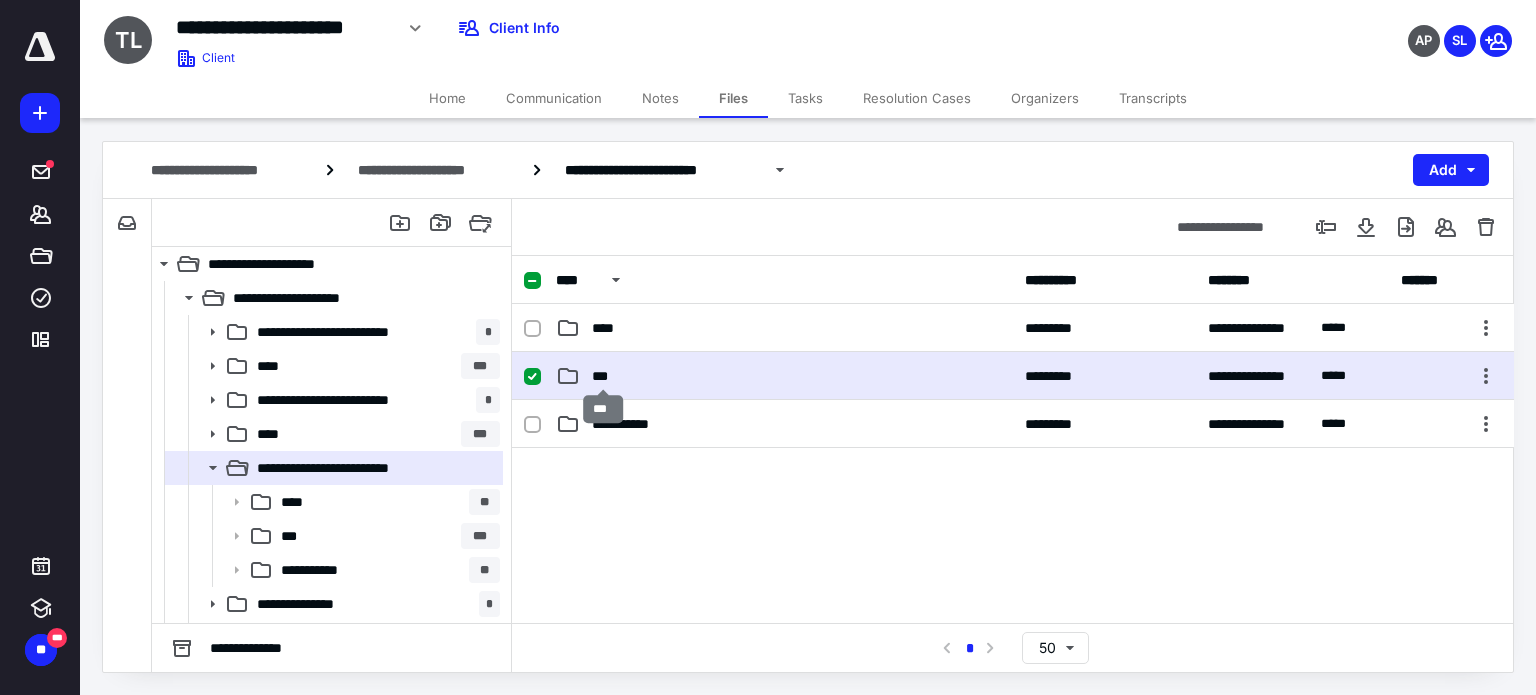 click on "***" at bounding box center (603, 376) 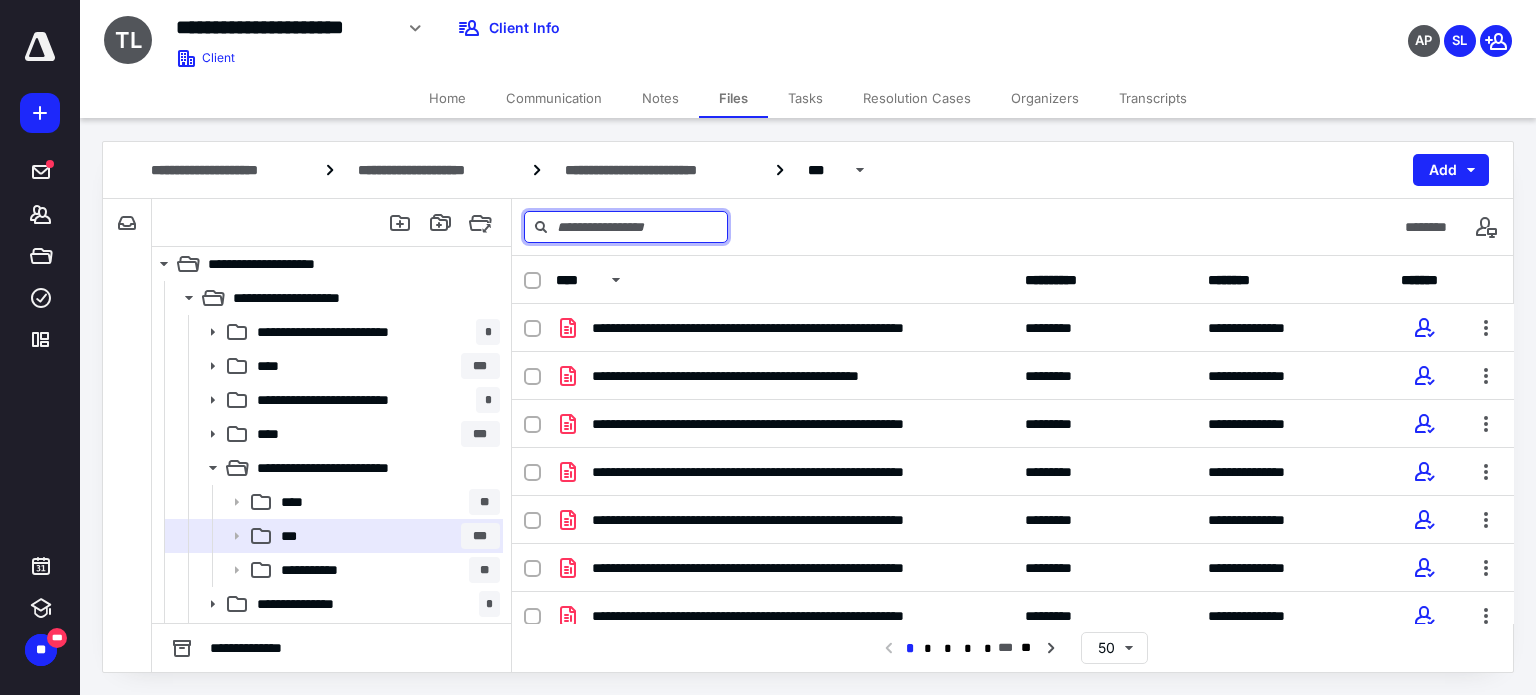 click at bounding box center [626, 227] 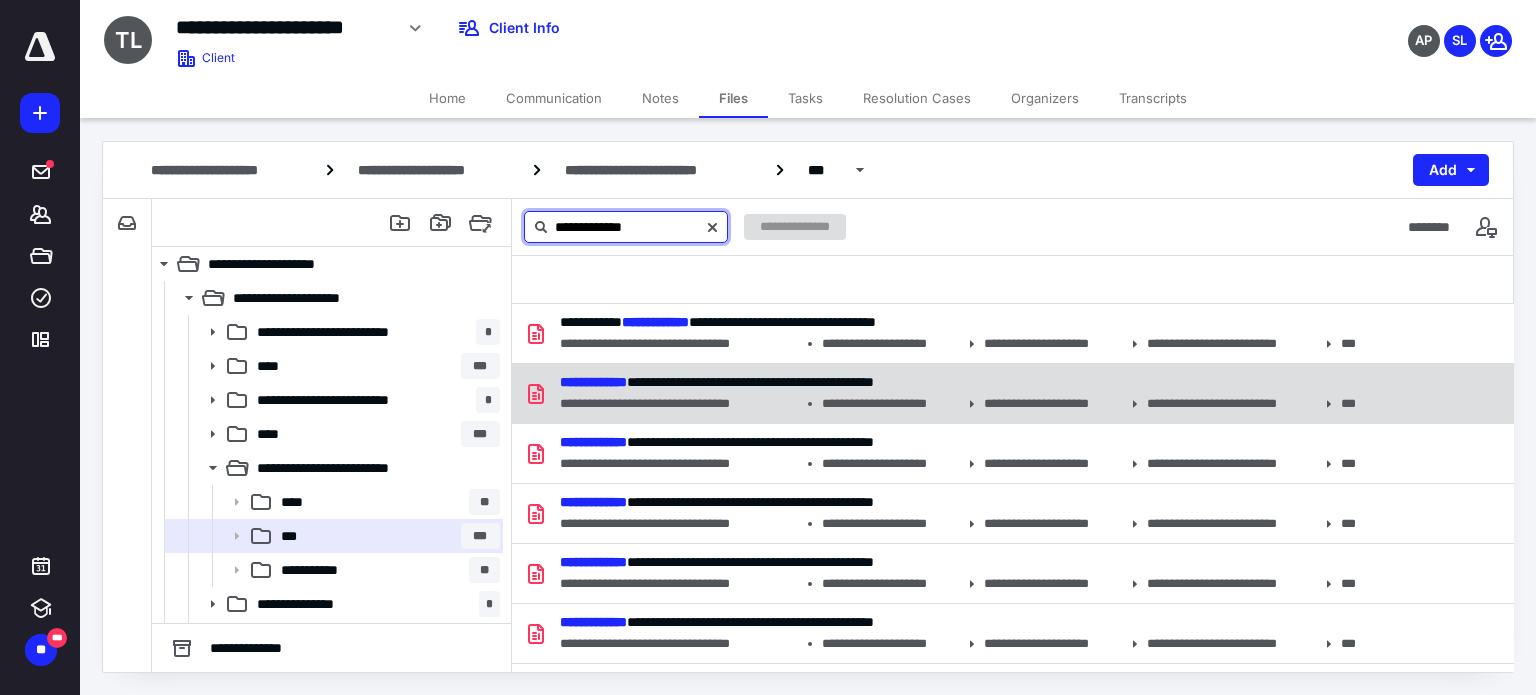 scroll, scrollTop: 0, scrollLeft: 0, axis: both 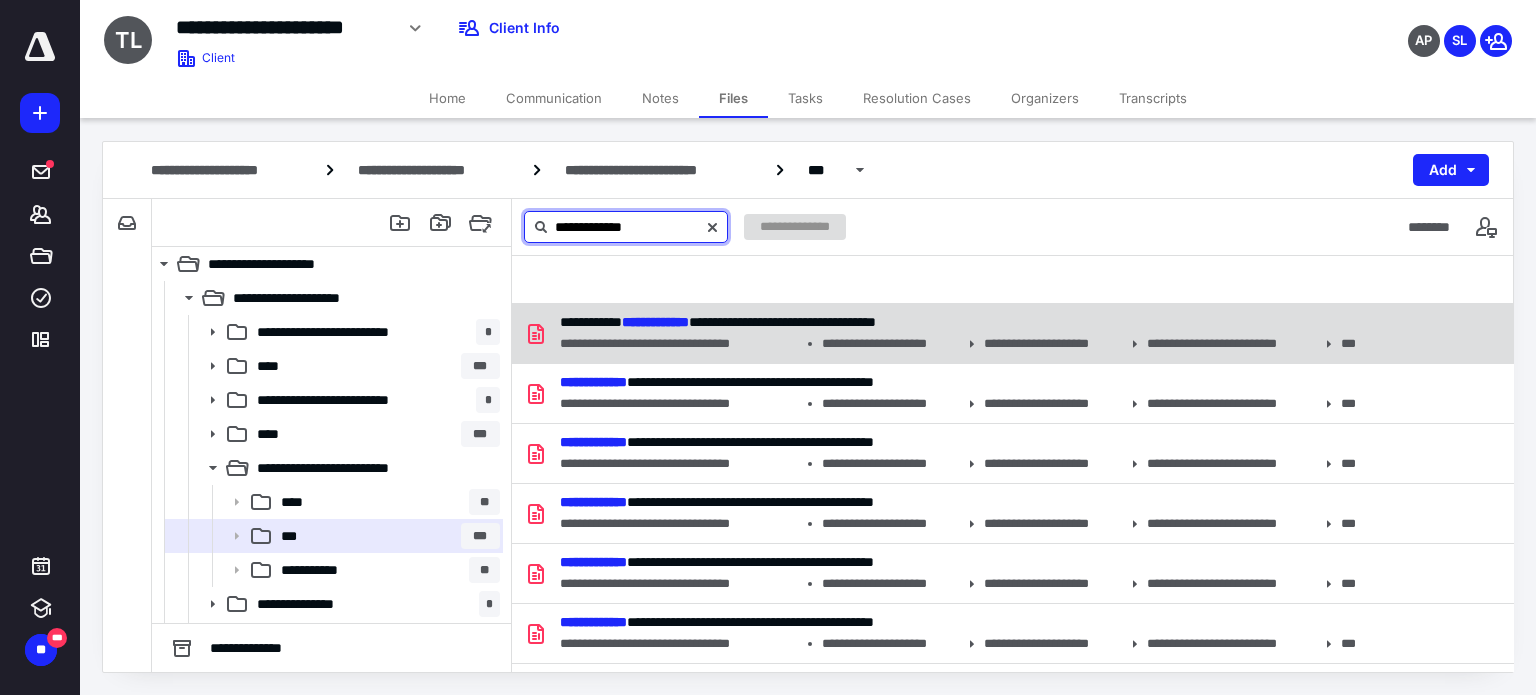 type on "**********" 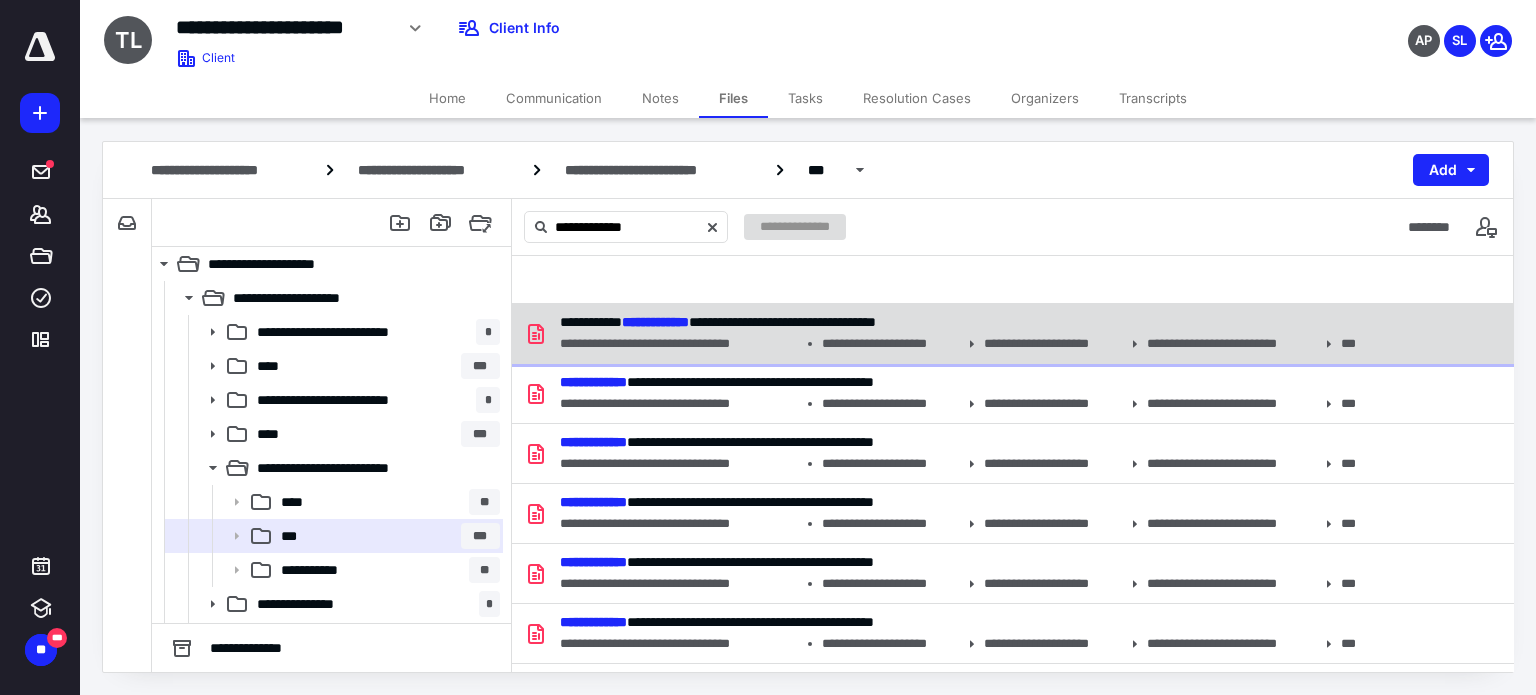 click on "**********" at bounding box center (679, 344) 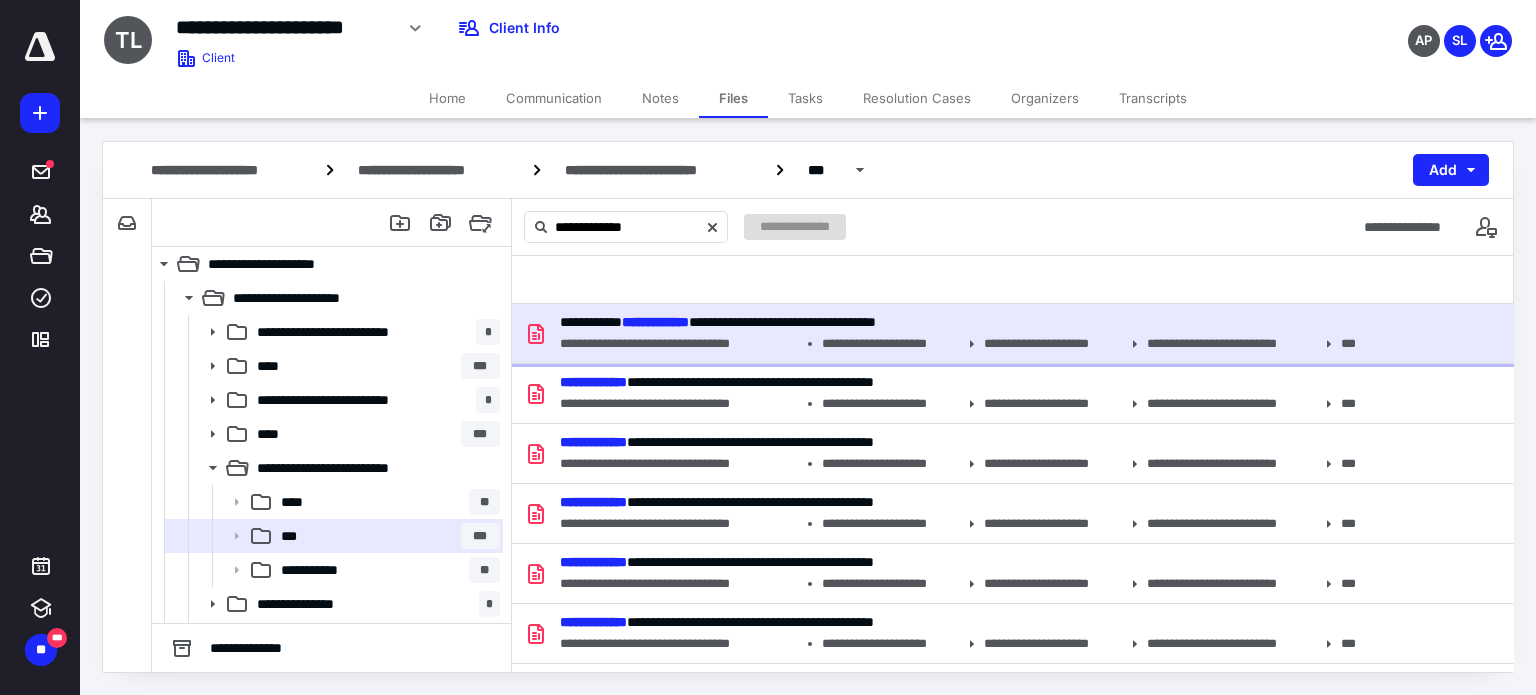 scroll, scrollTop: 32, scrollLeft: 0, axis: vertical 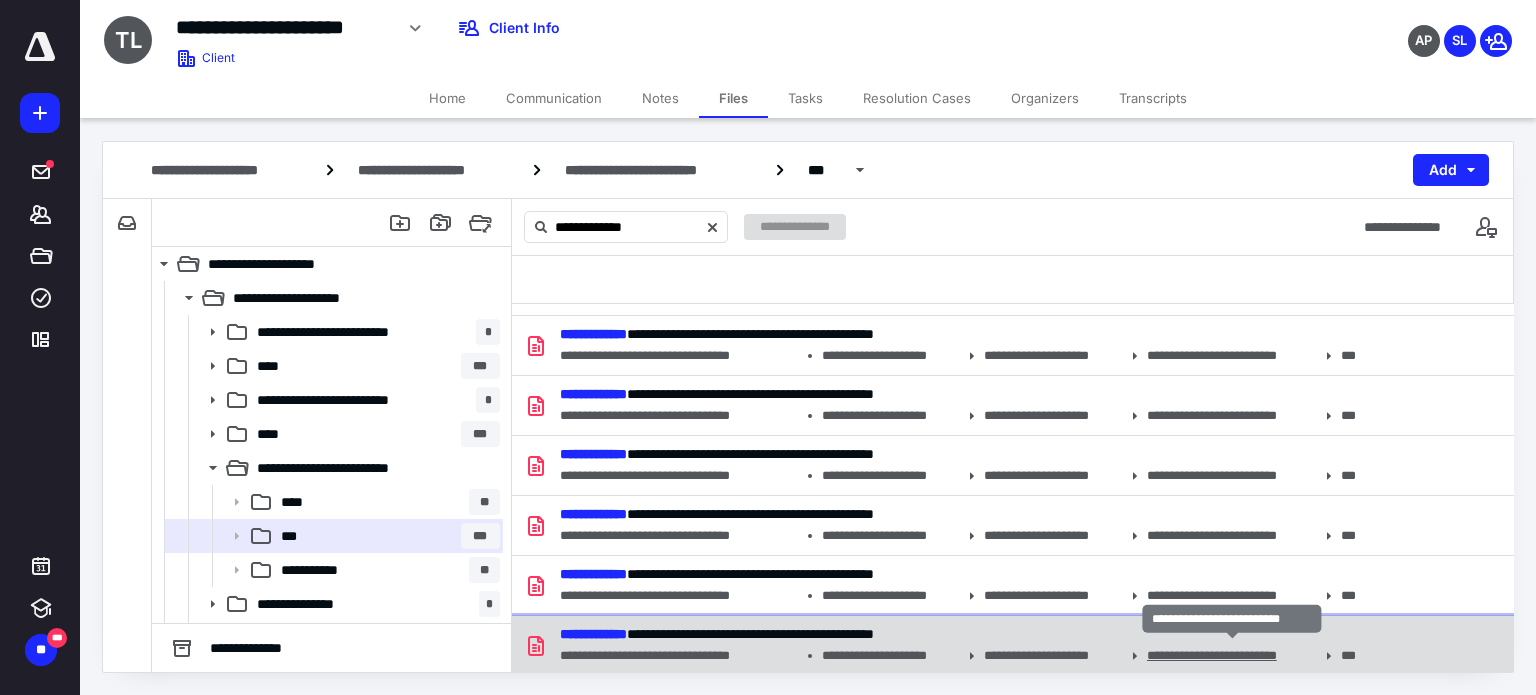 click on "**********" at bounding box center (1232, 656) 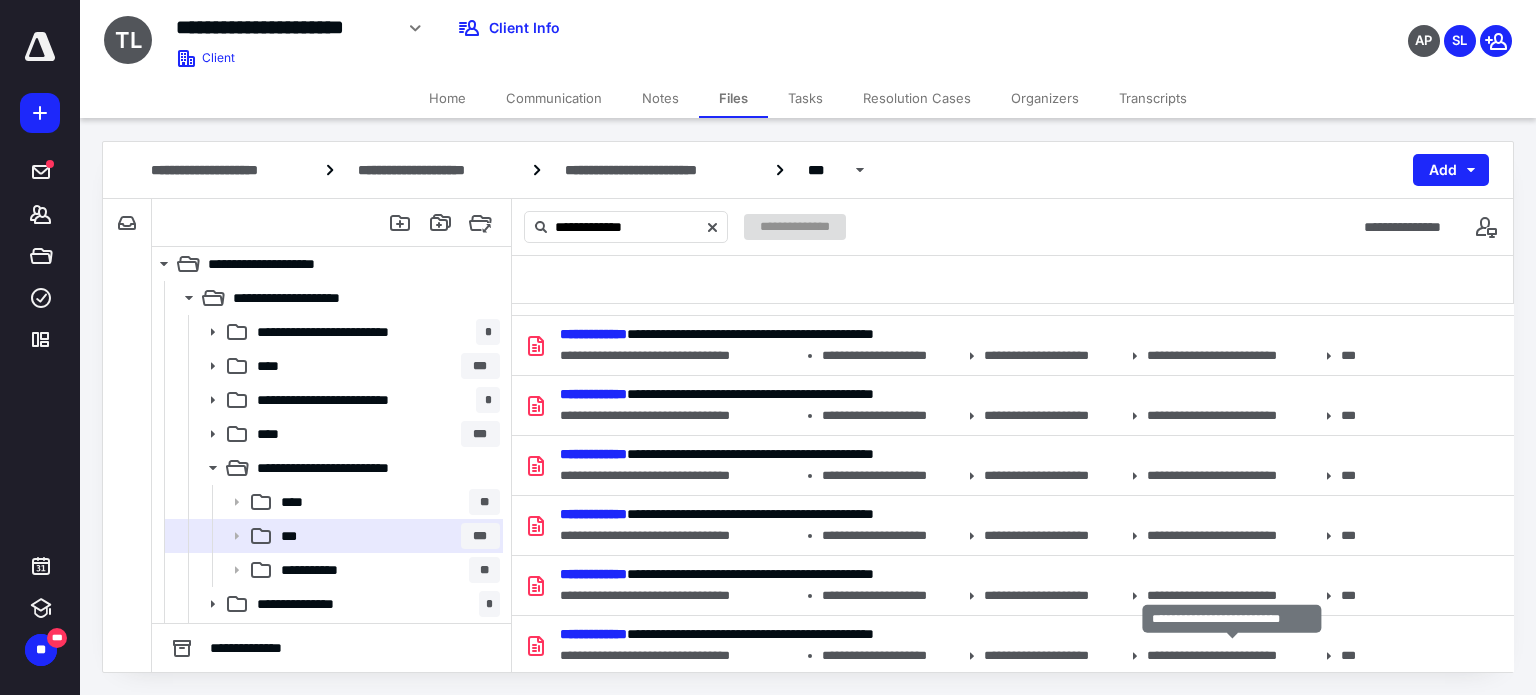 type 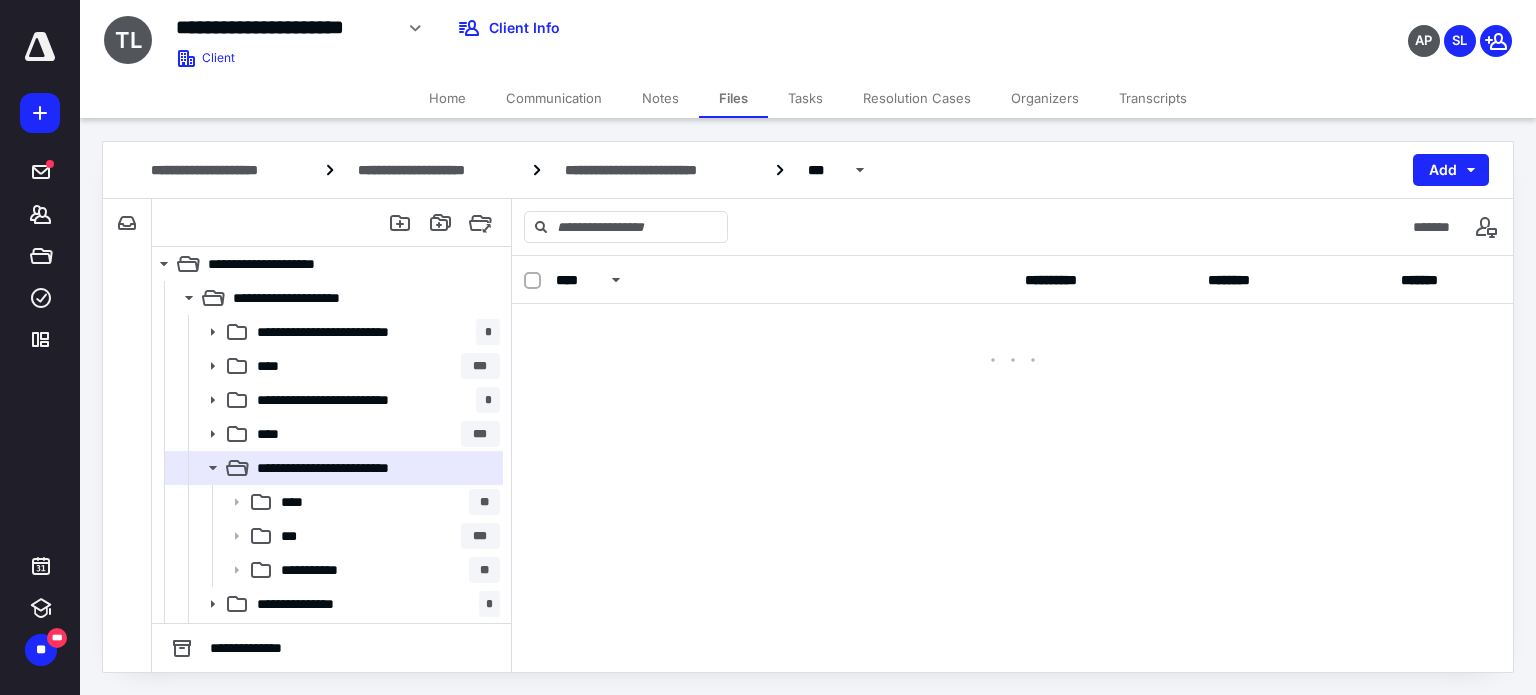 scroll, scrollTop: 0, scrollLeft: 0, axis: both 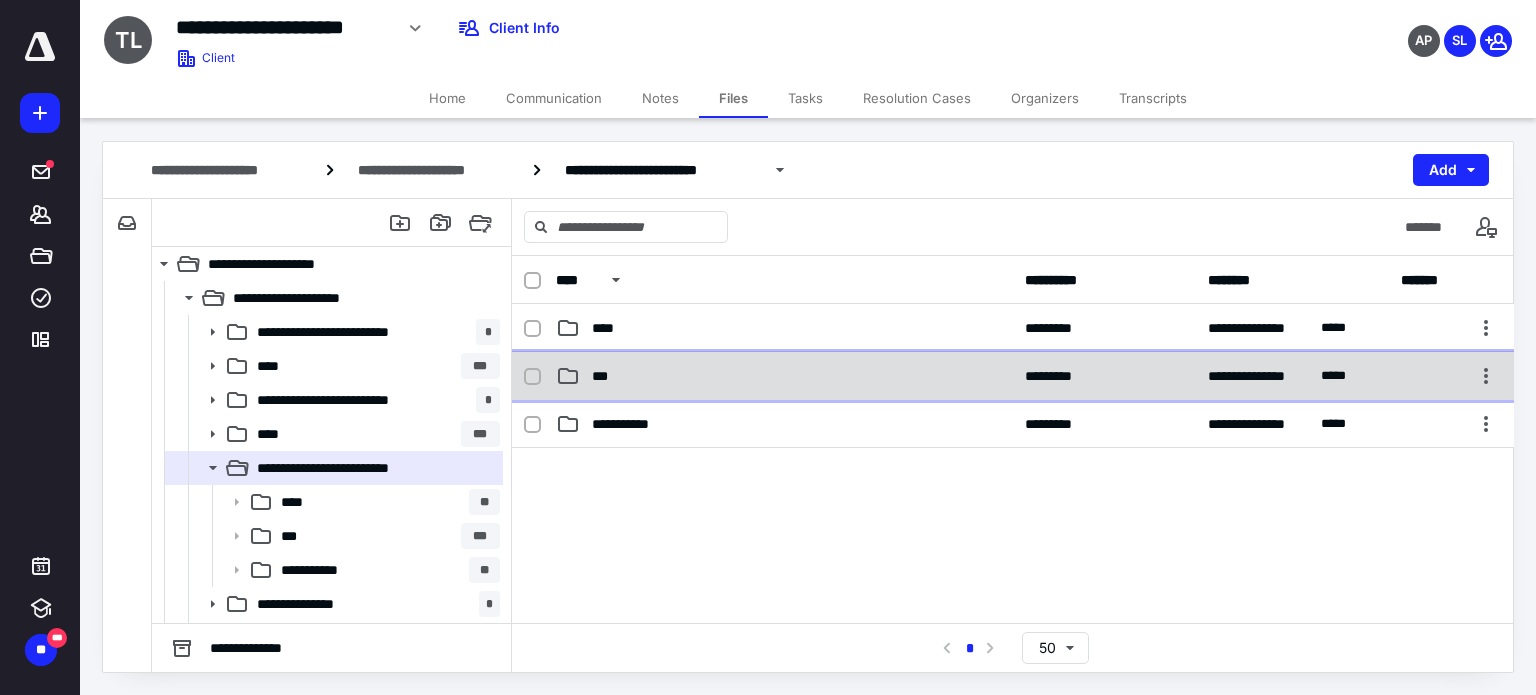 click on "**********" at bounding box center [1013, 376] 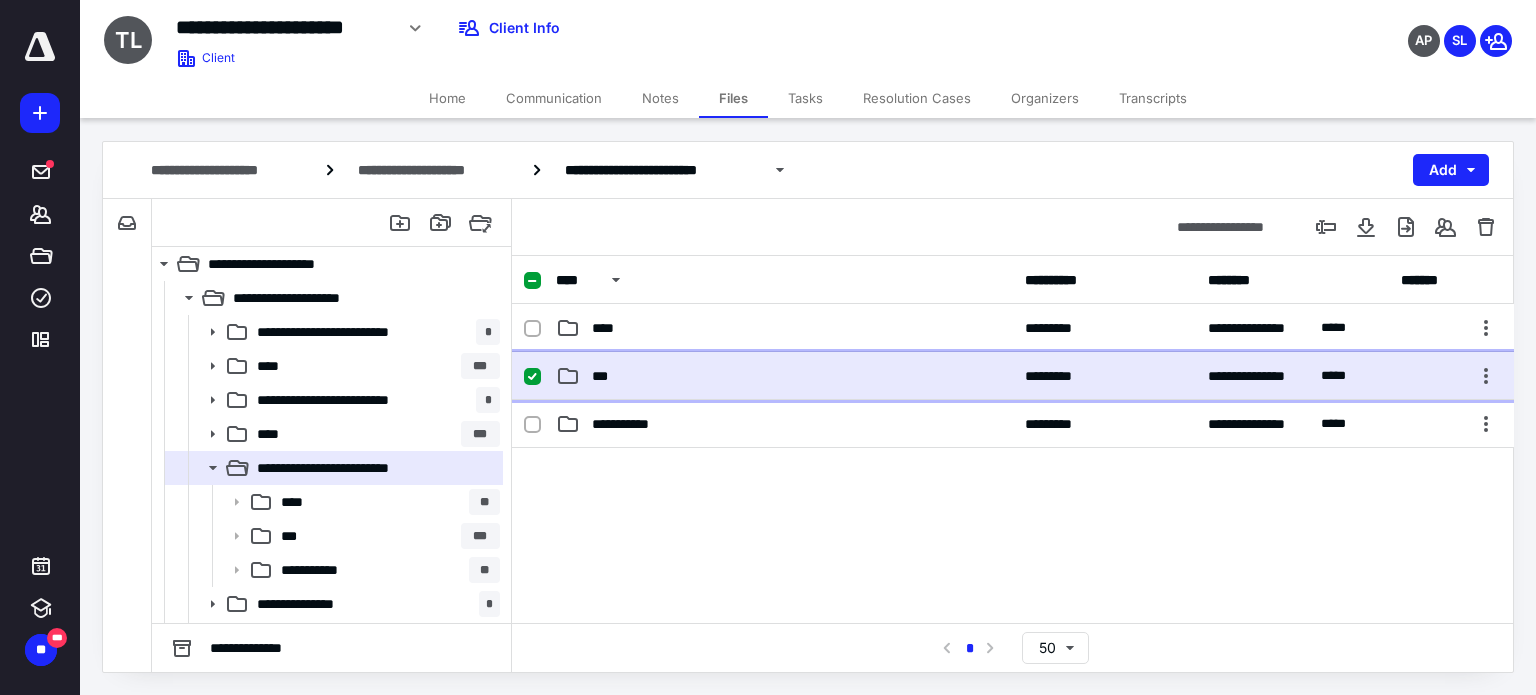 click on "**********" at bounding box center [1013, 376] 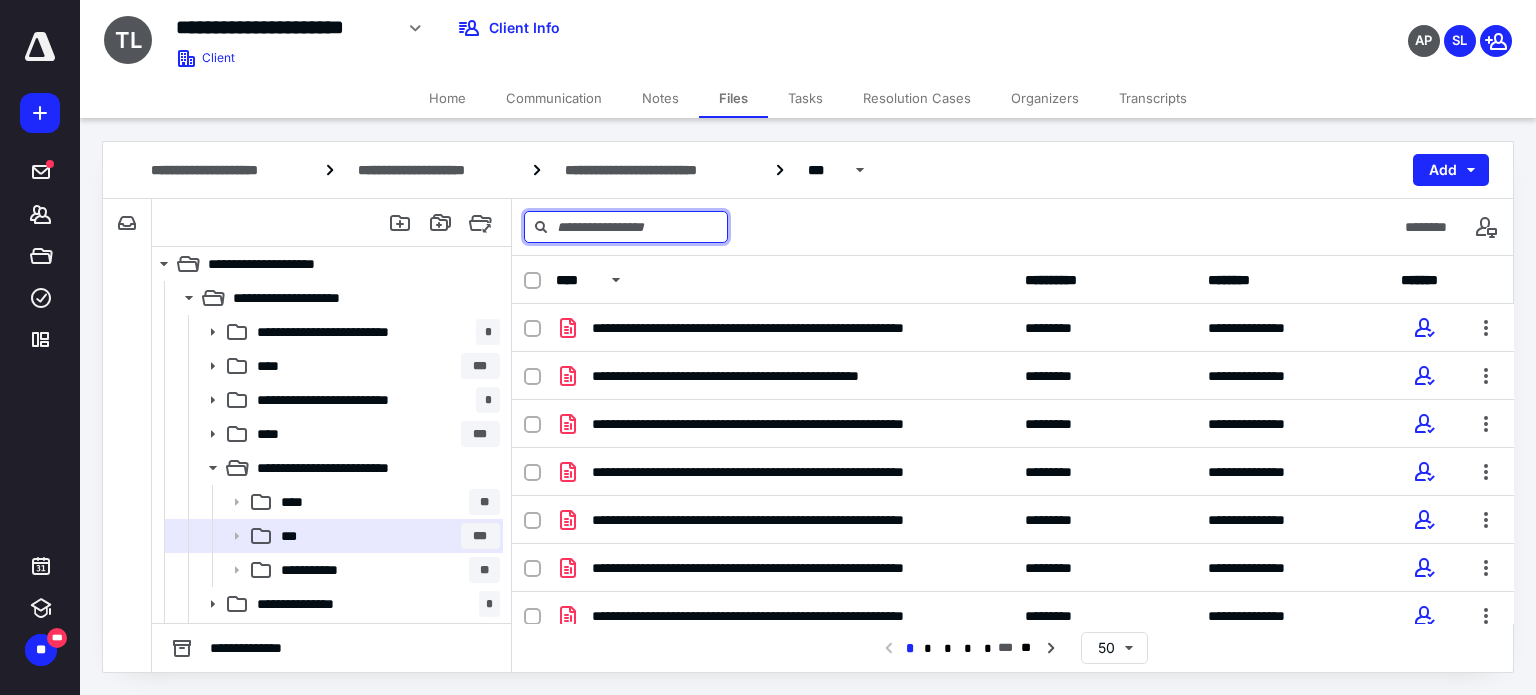 click at bounding box center (626, 227) 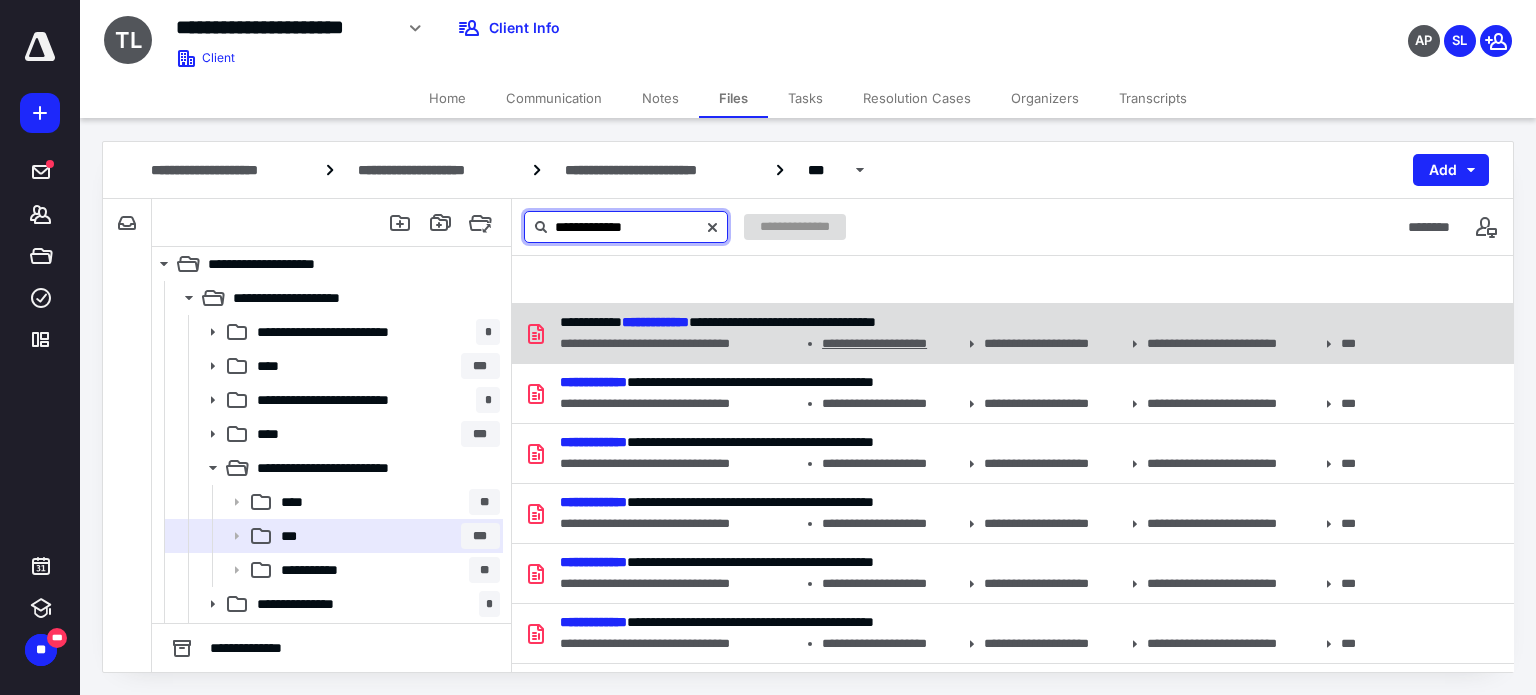 type on "**********" 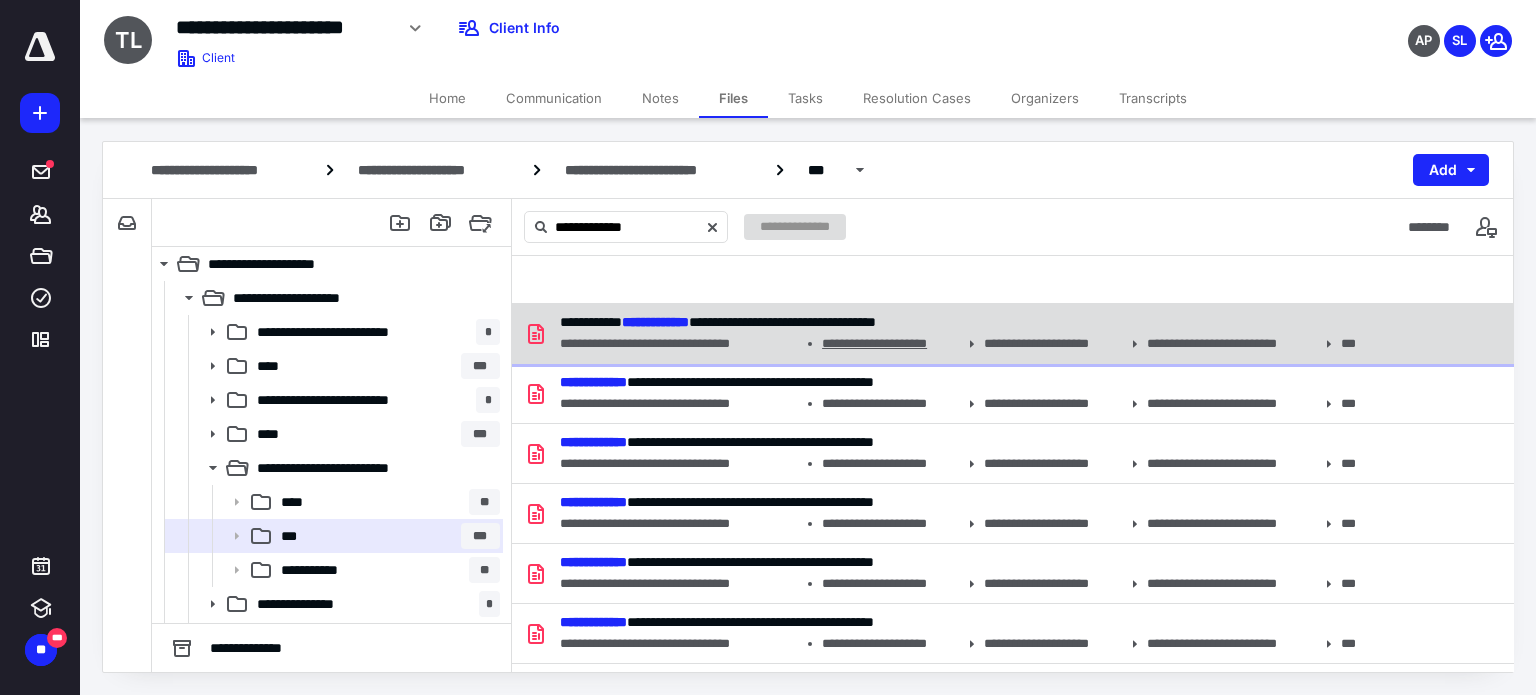 click on "**********" at bounding box center [891, 344] 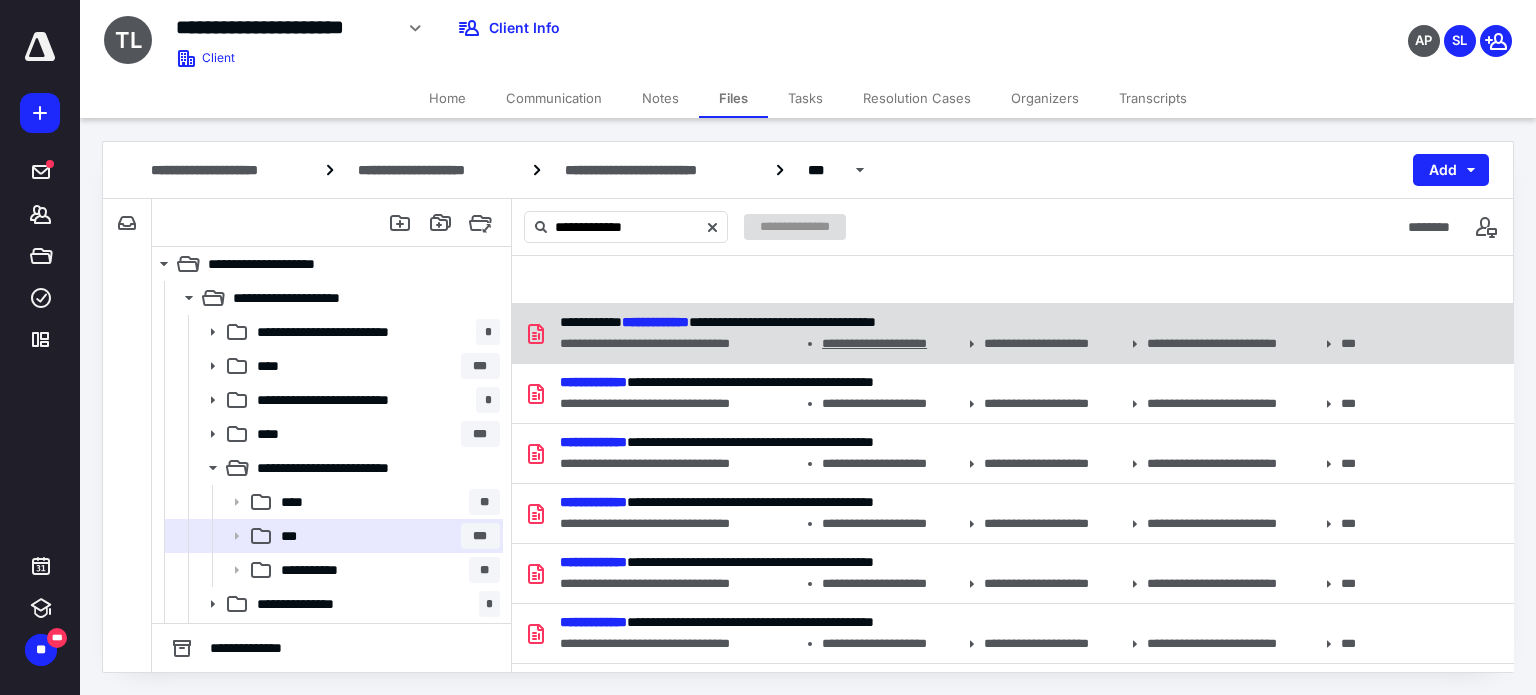 type 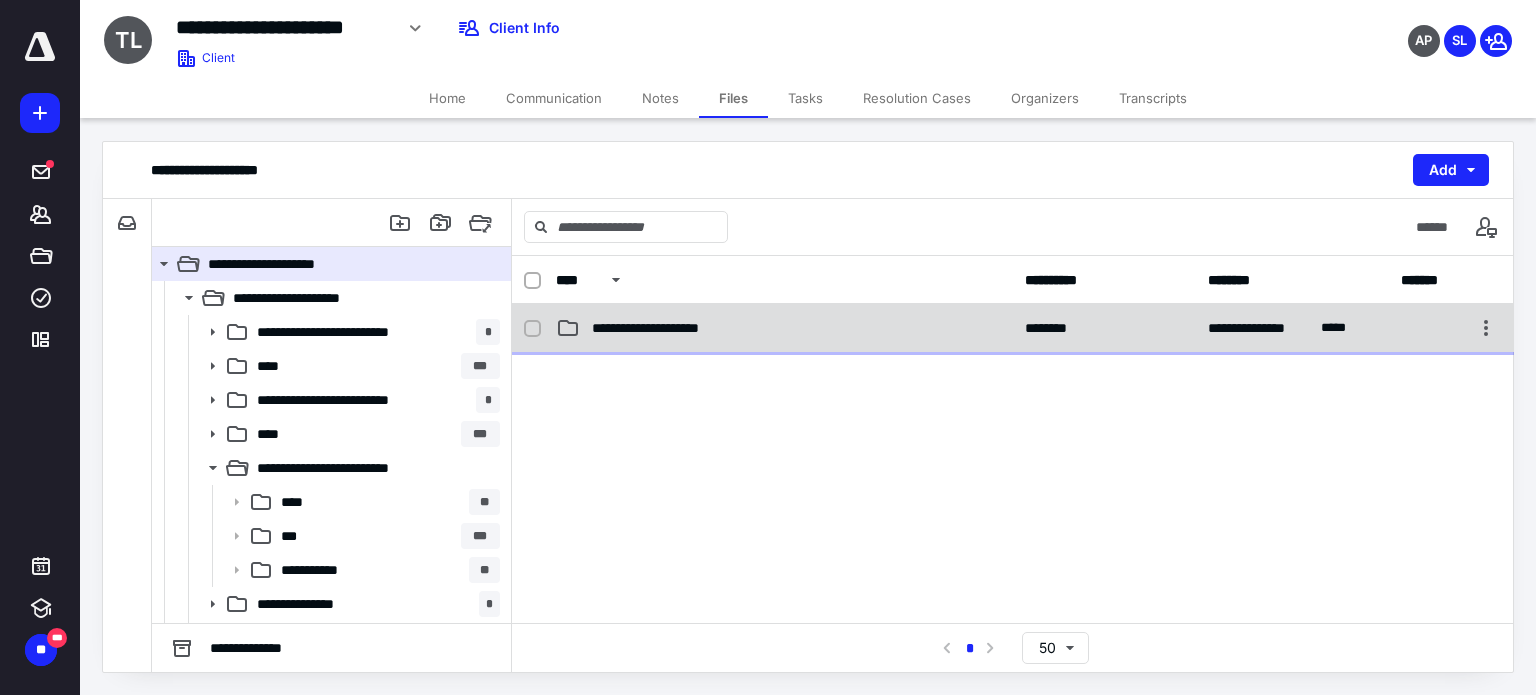 click on "********" at bounding box center [1104, 328] 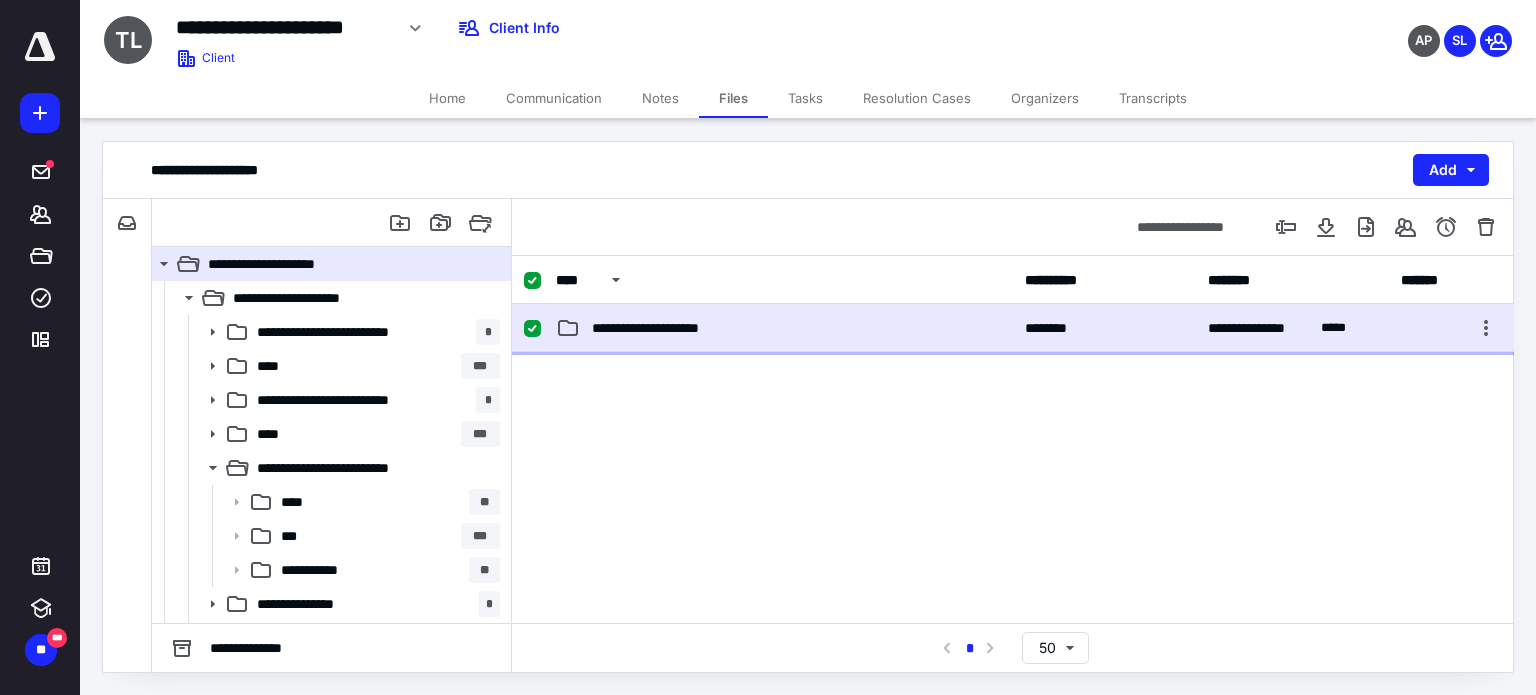 click on "********" at bounding box center (1104, 328) 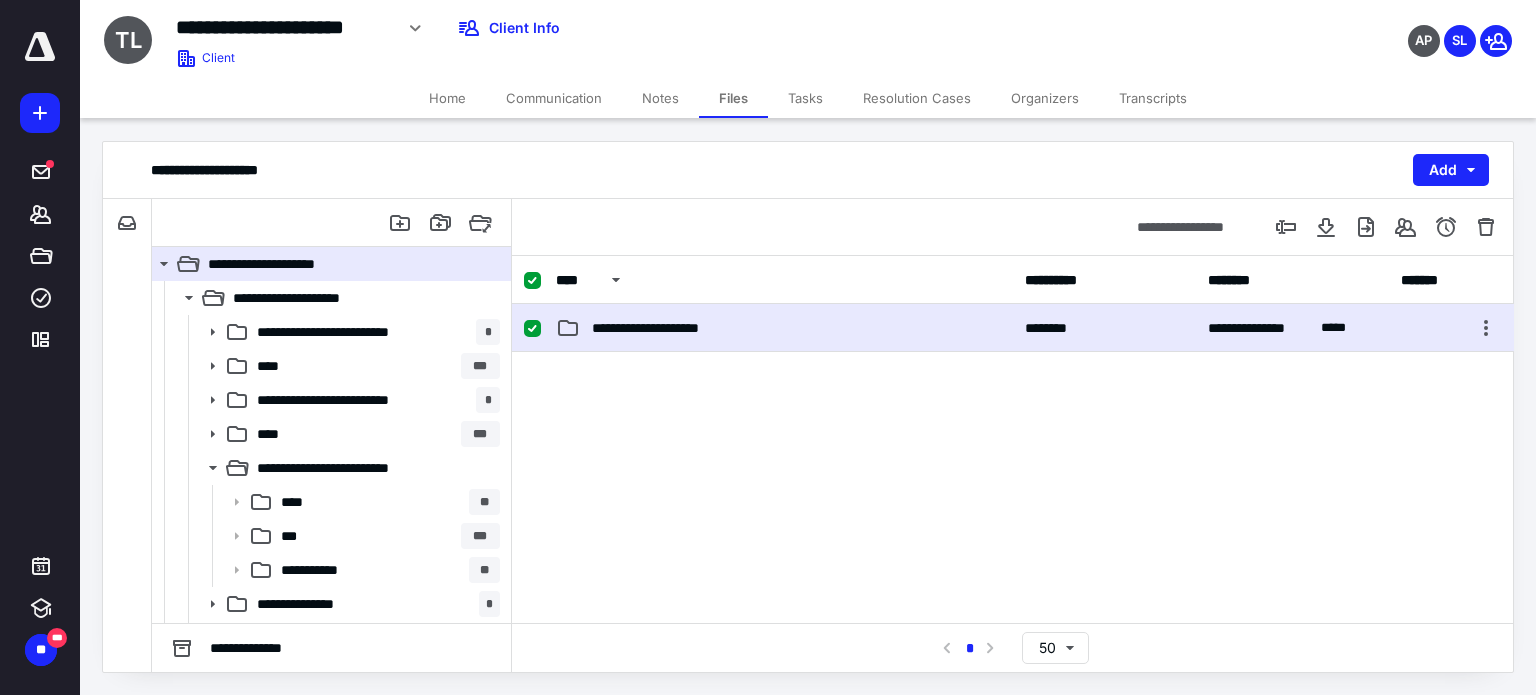 checkbox on "false" 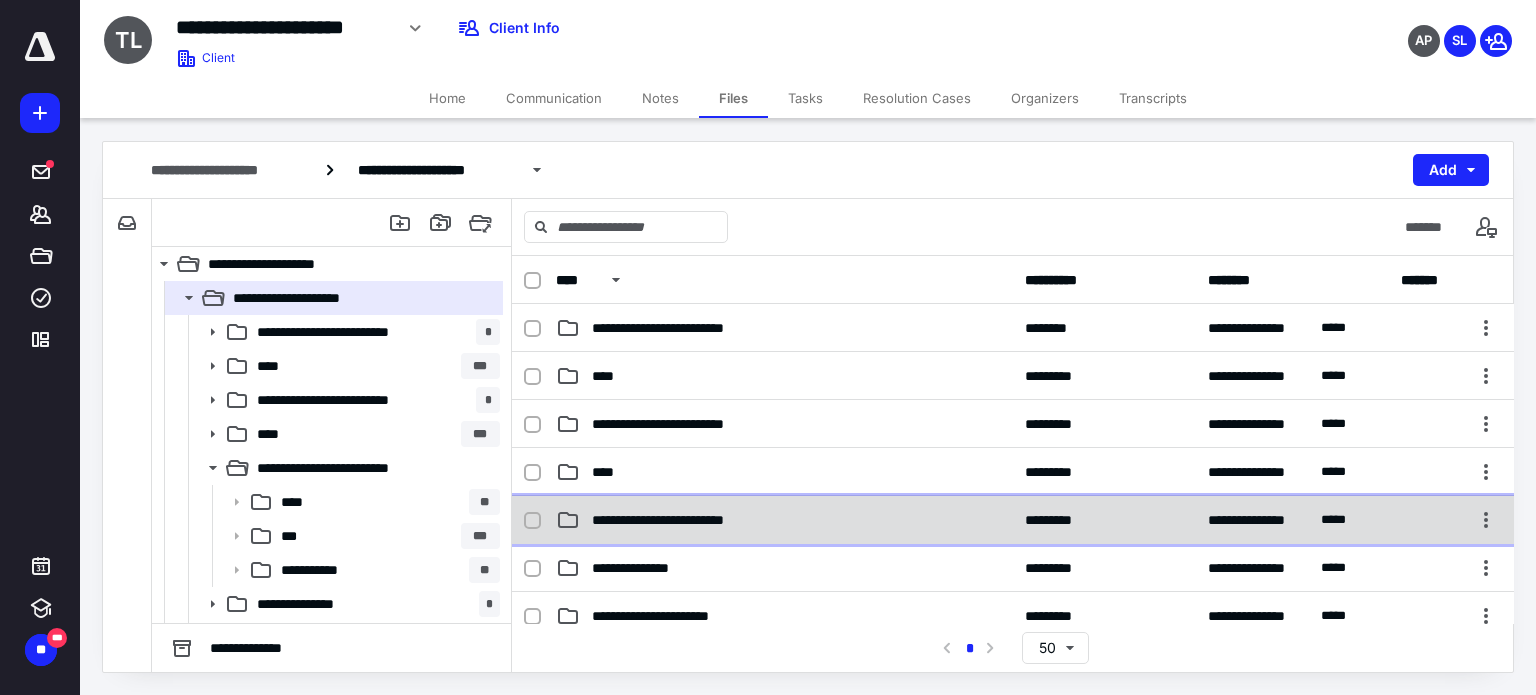 click on "**********" at bounding box center (1013, 520) 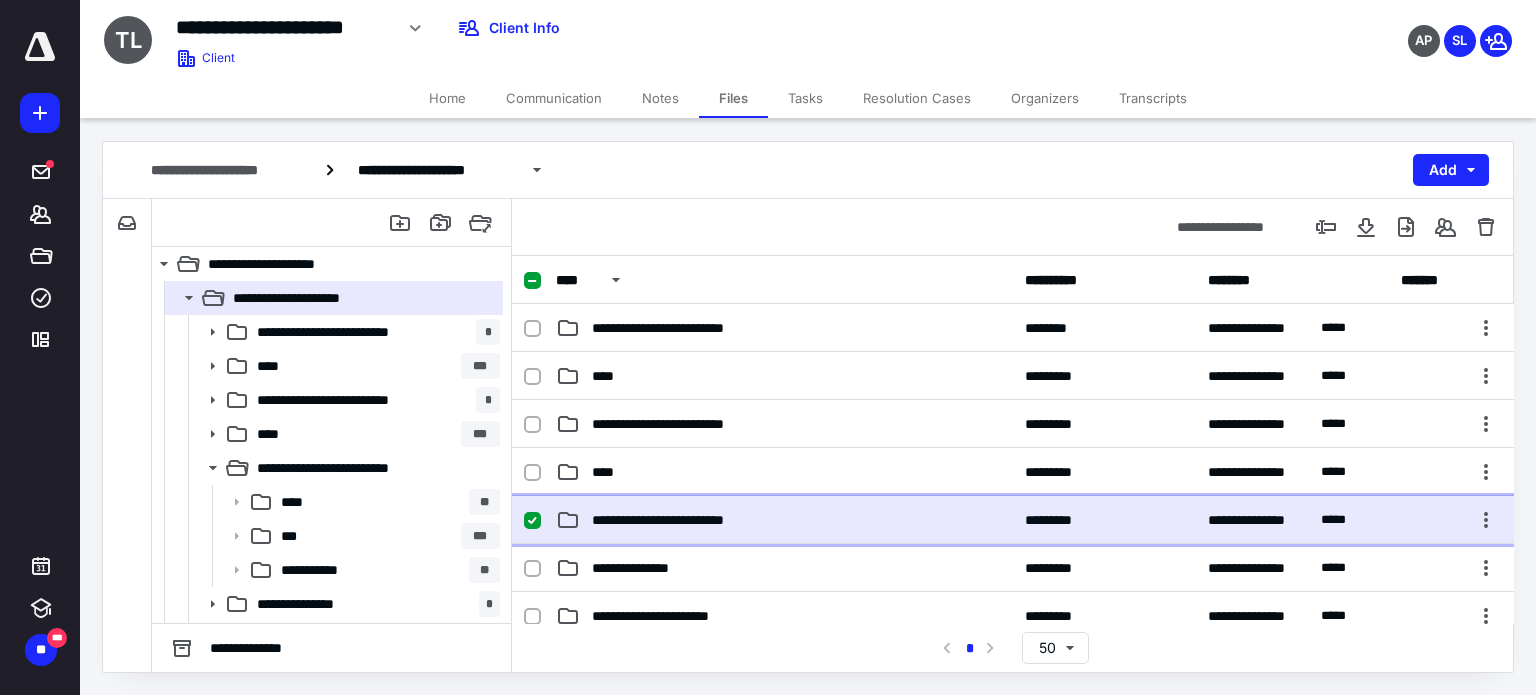 click on "**********" at bounding box center (1013, 520) 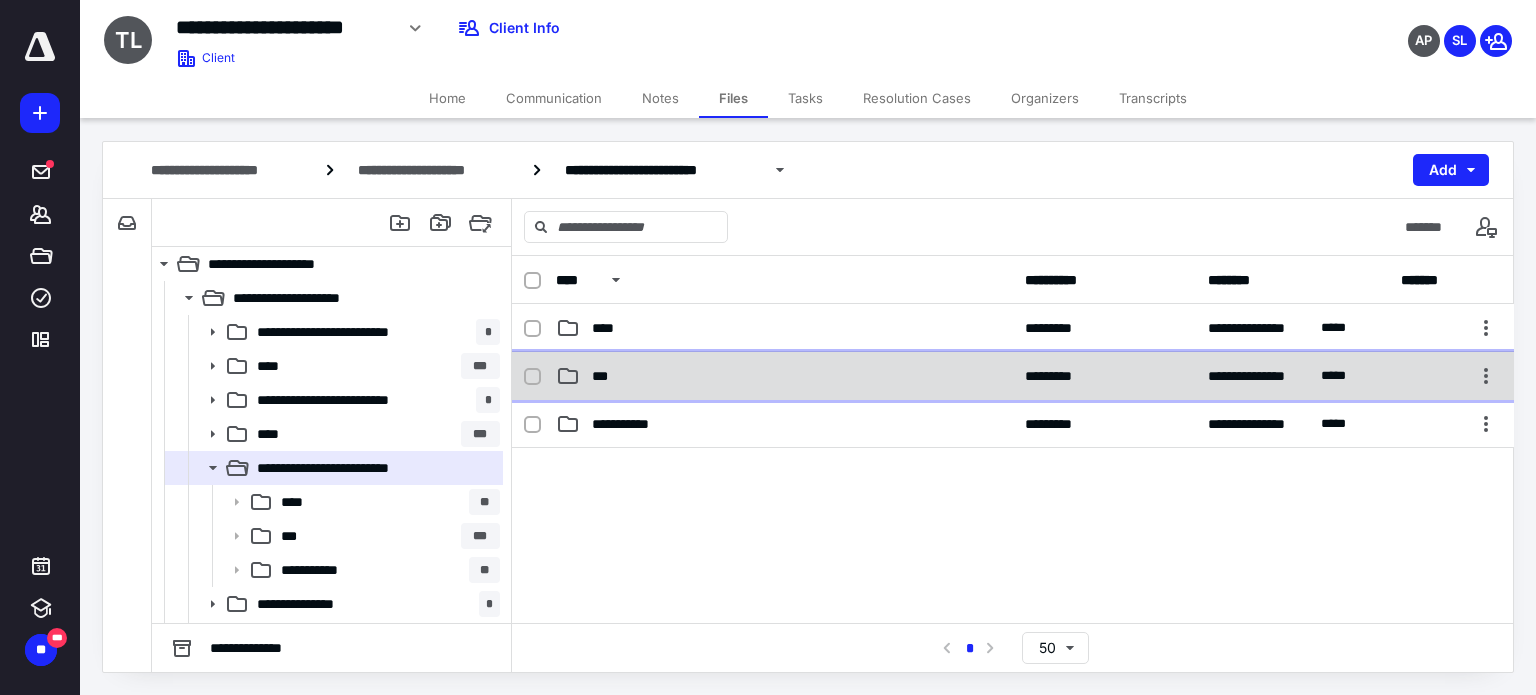 click on "***" at bounding box center [784, 376] 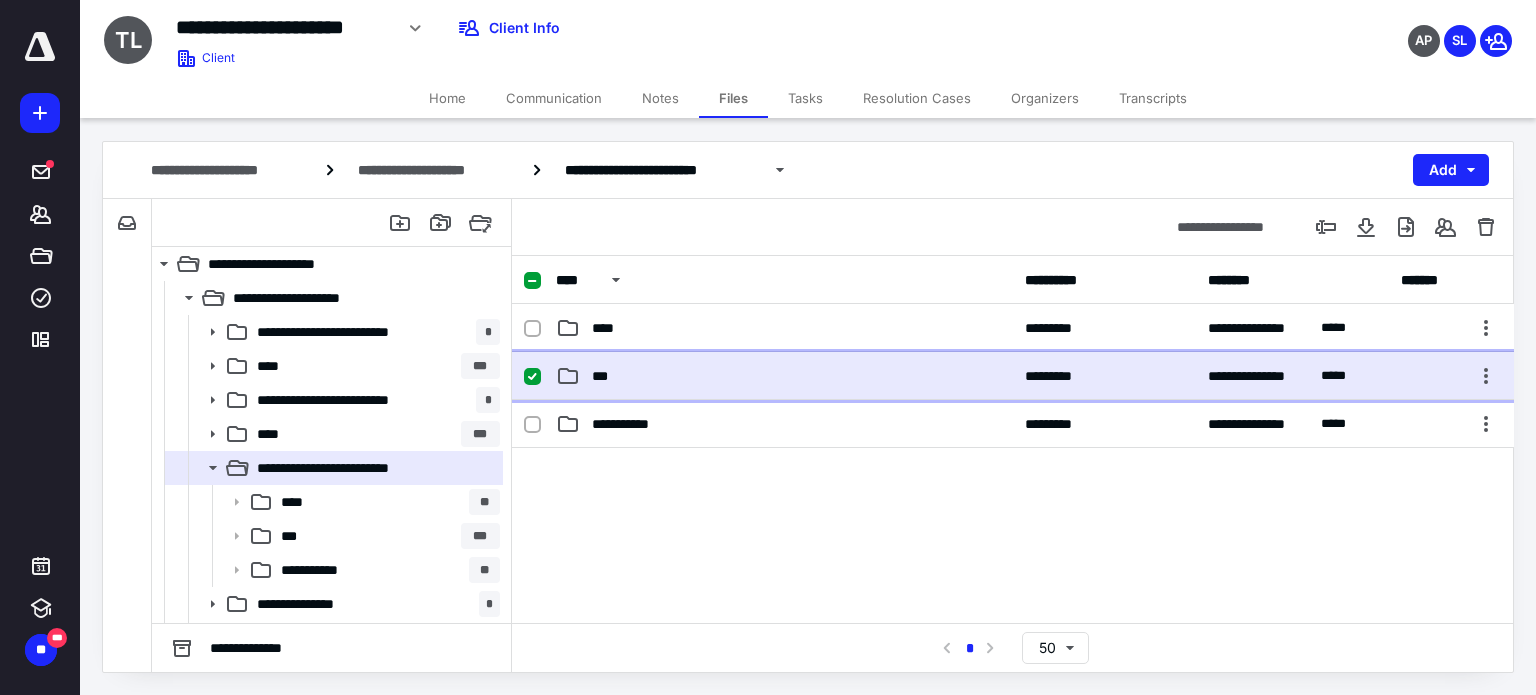 click on "***" at bounding box center [784, 376] 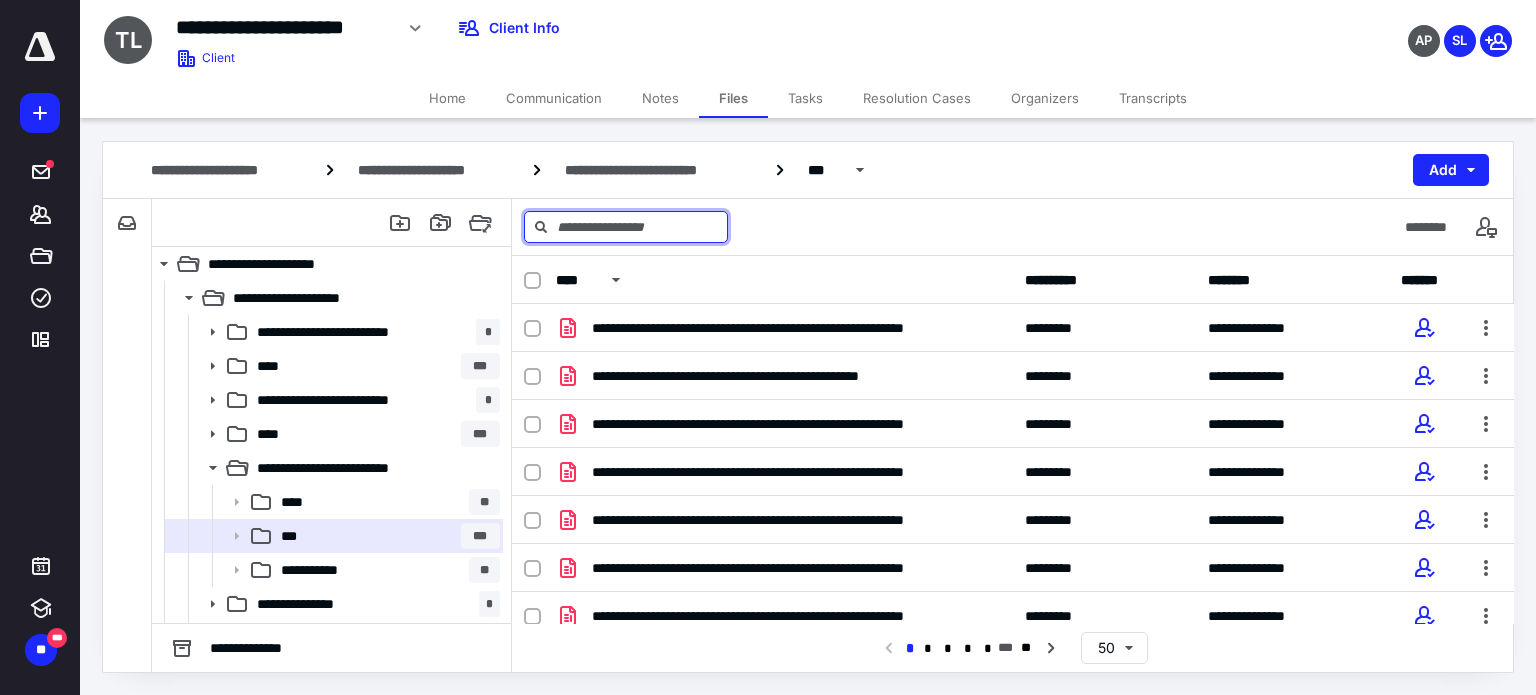click at bounding box center (626, 227) 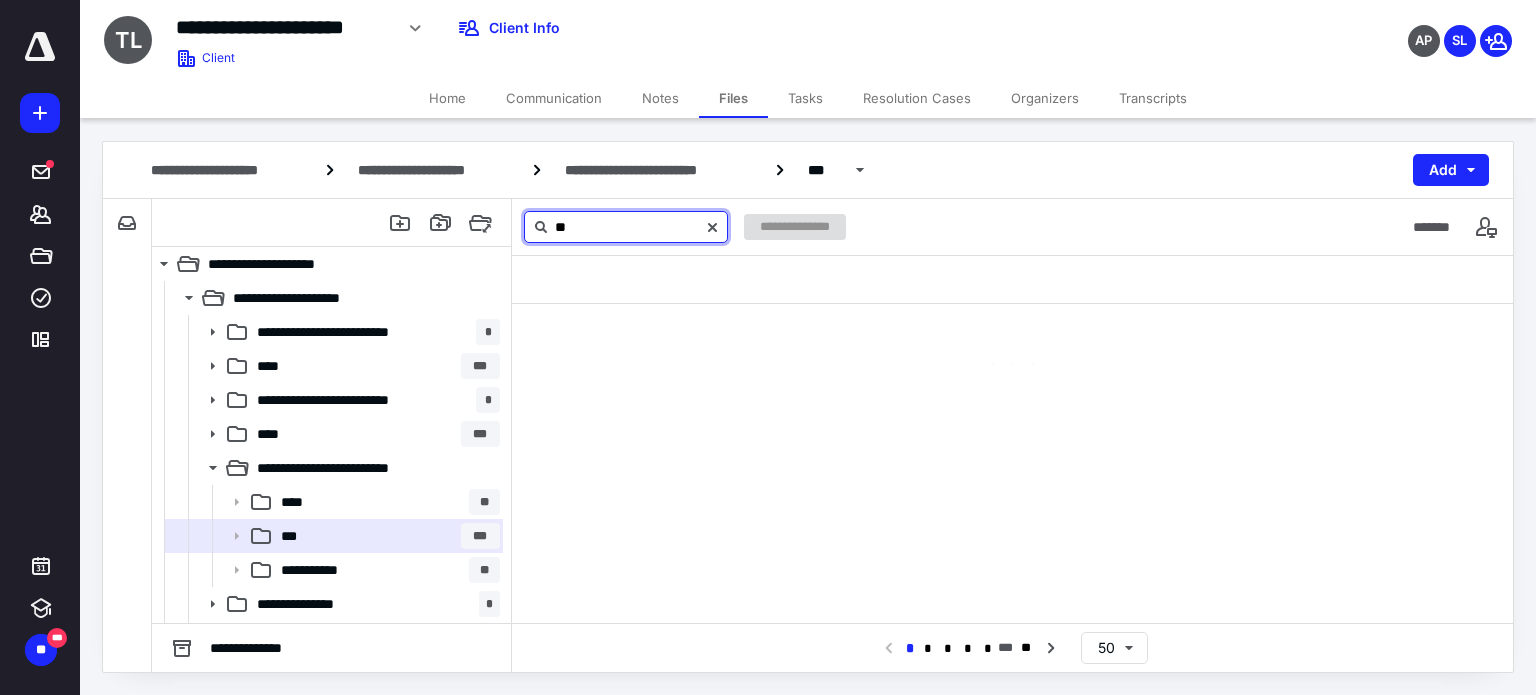 type on "*" 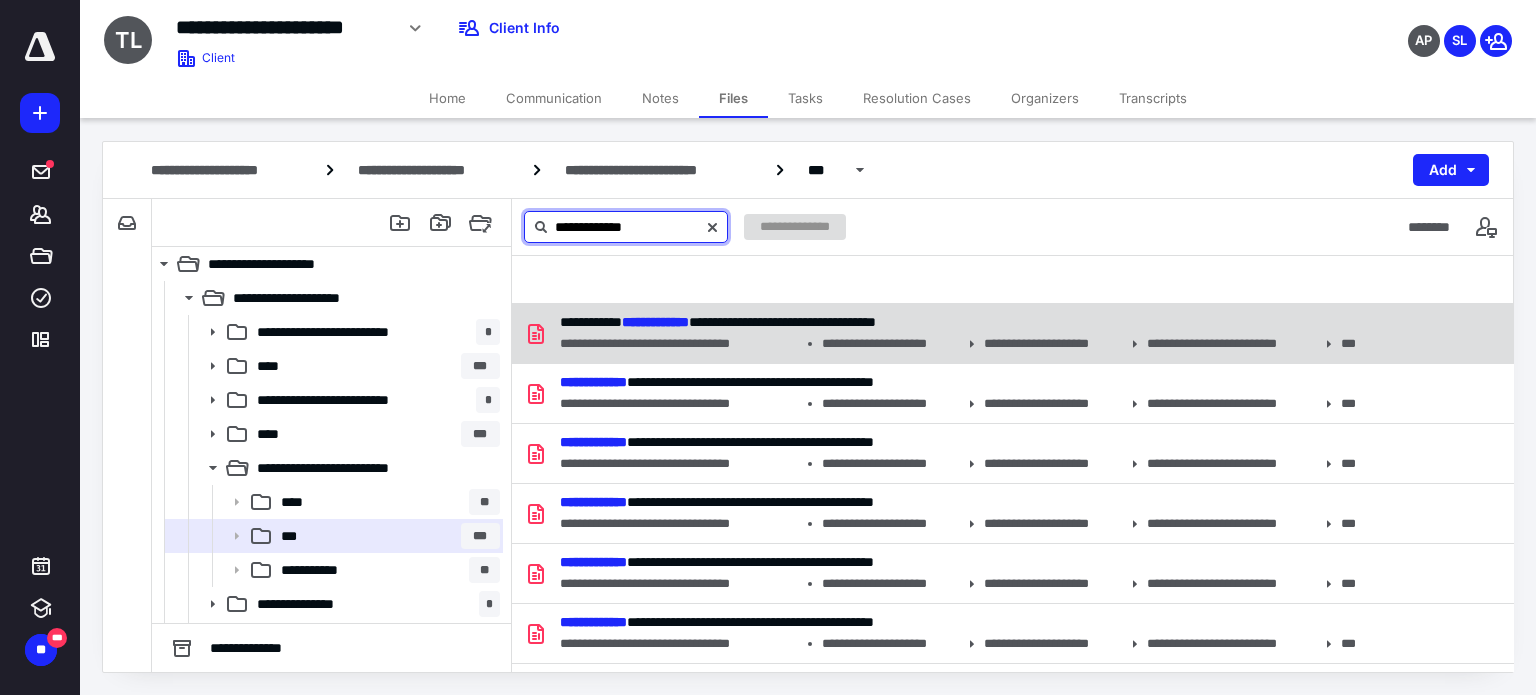 type on "**********" 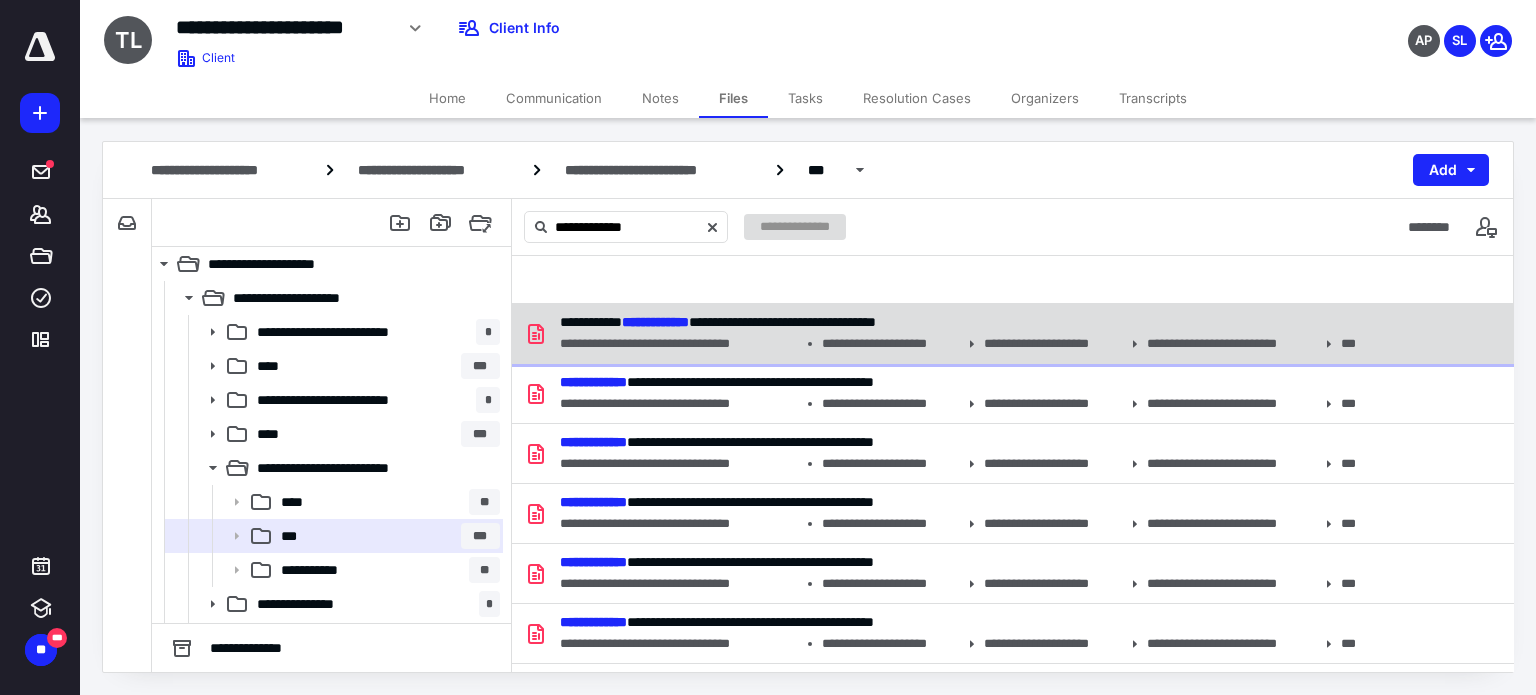 click on "**********" at bounding box center (1013, 334) 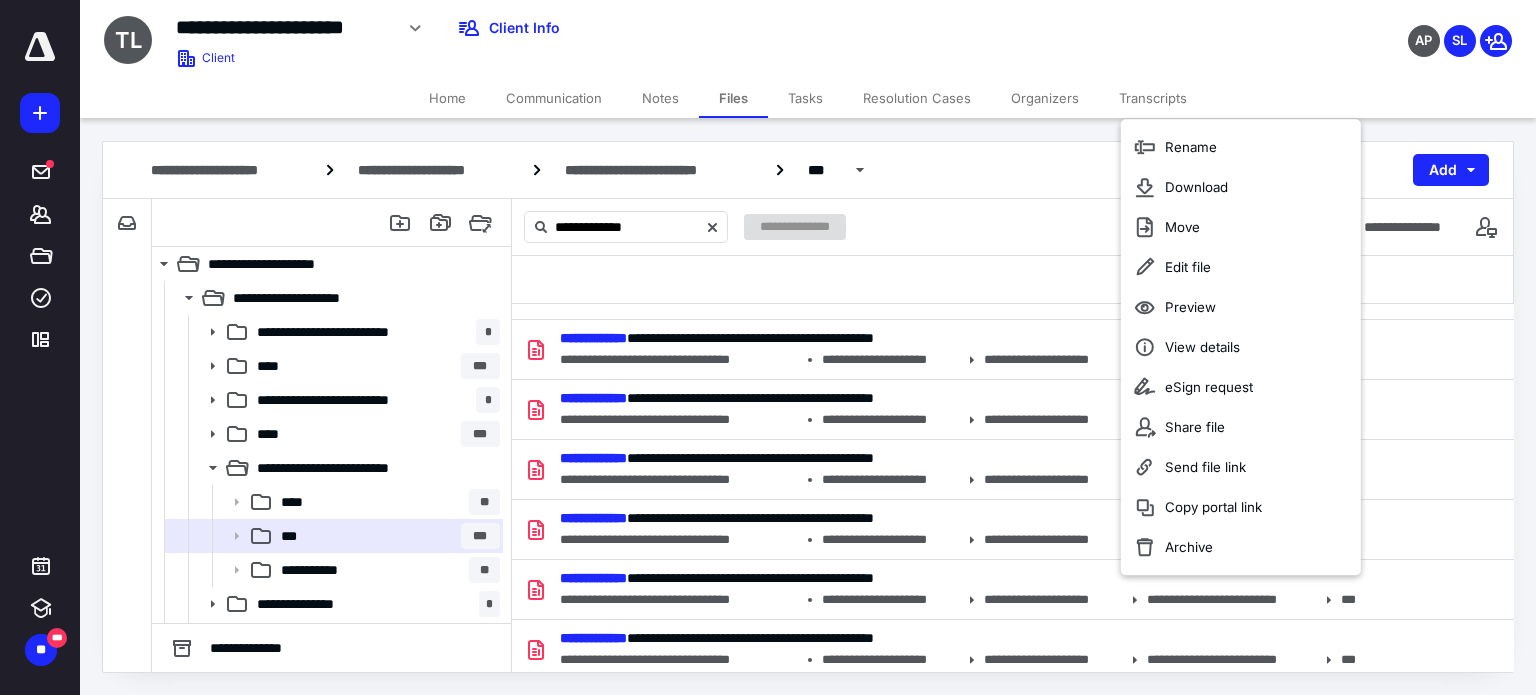 scroll, scrollTop: 528, scrollLeft: 0, axis: vertical 